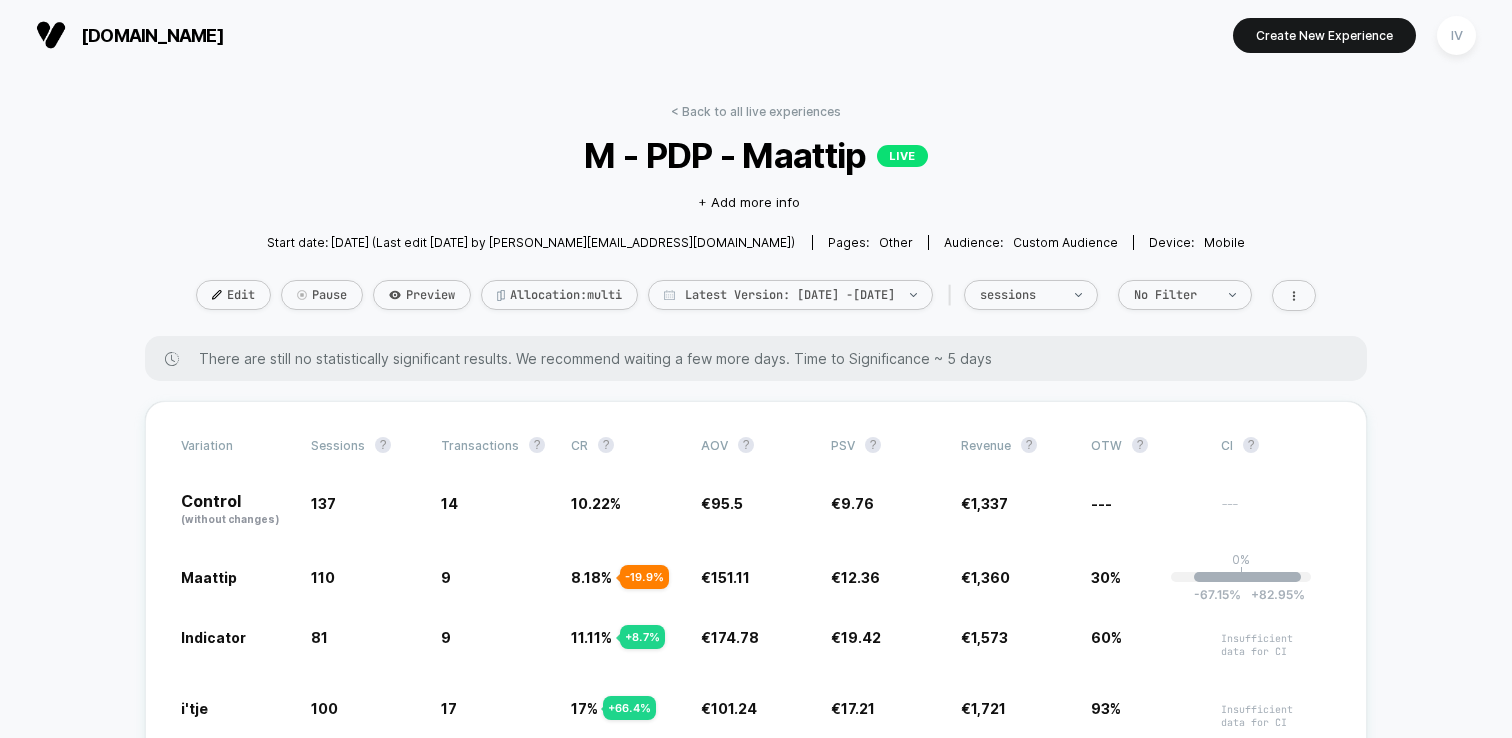 scroll, scrollTop: 0, scrollLeft: 0, axis: both 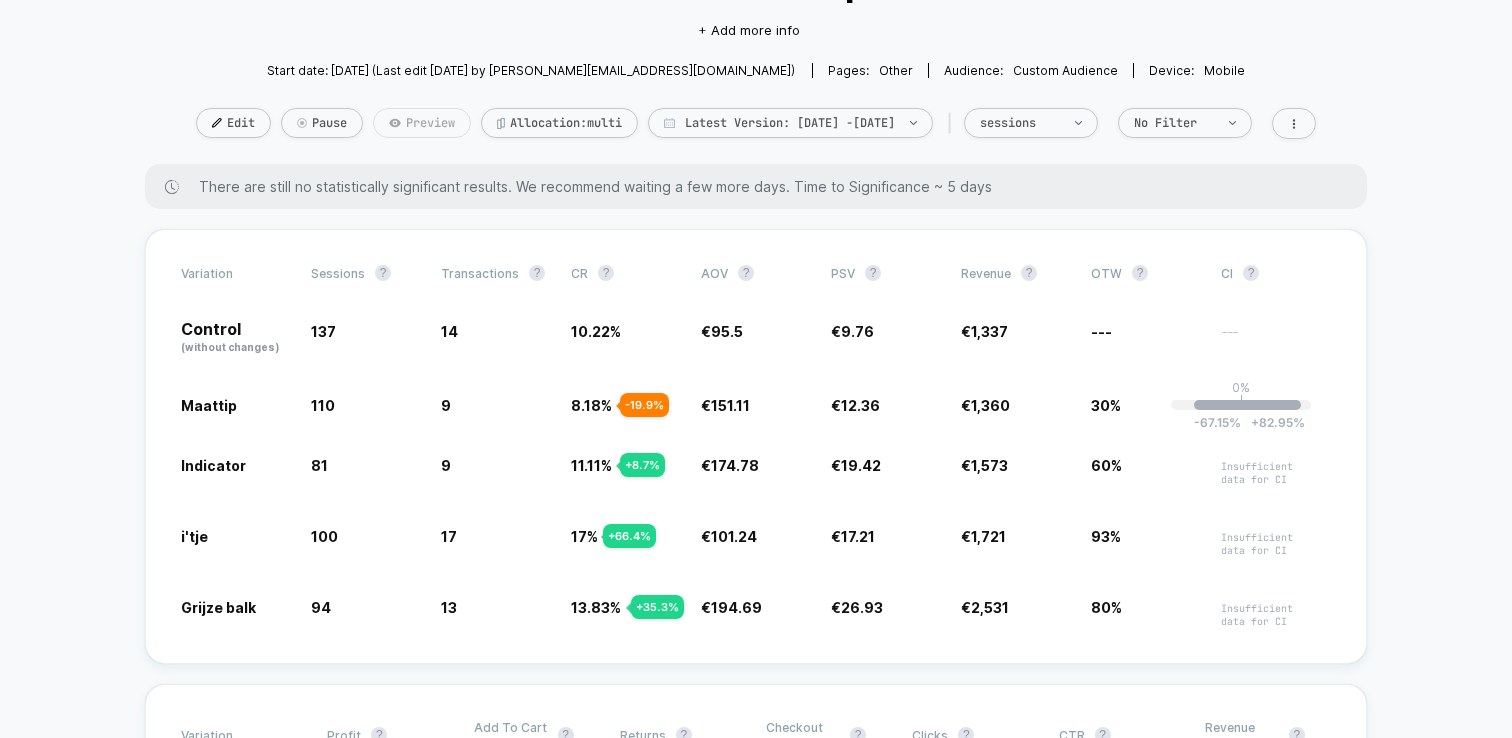 click on "Preview" at bounding box center [422, 123] 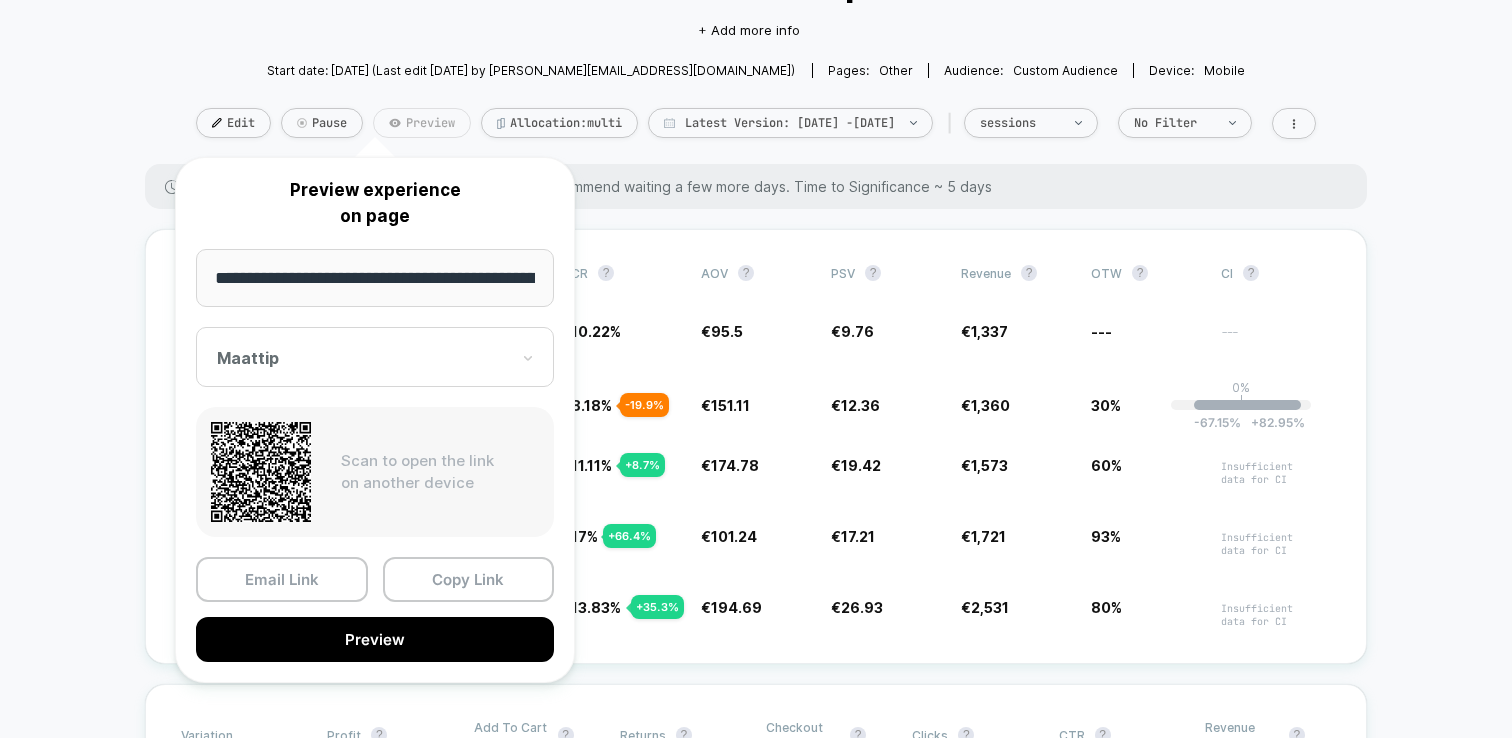 scroll, scrollTop: 0, scrollLeft: 108, axis: horizontal 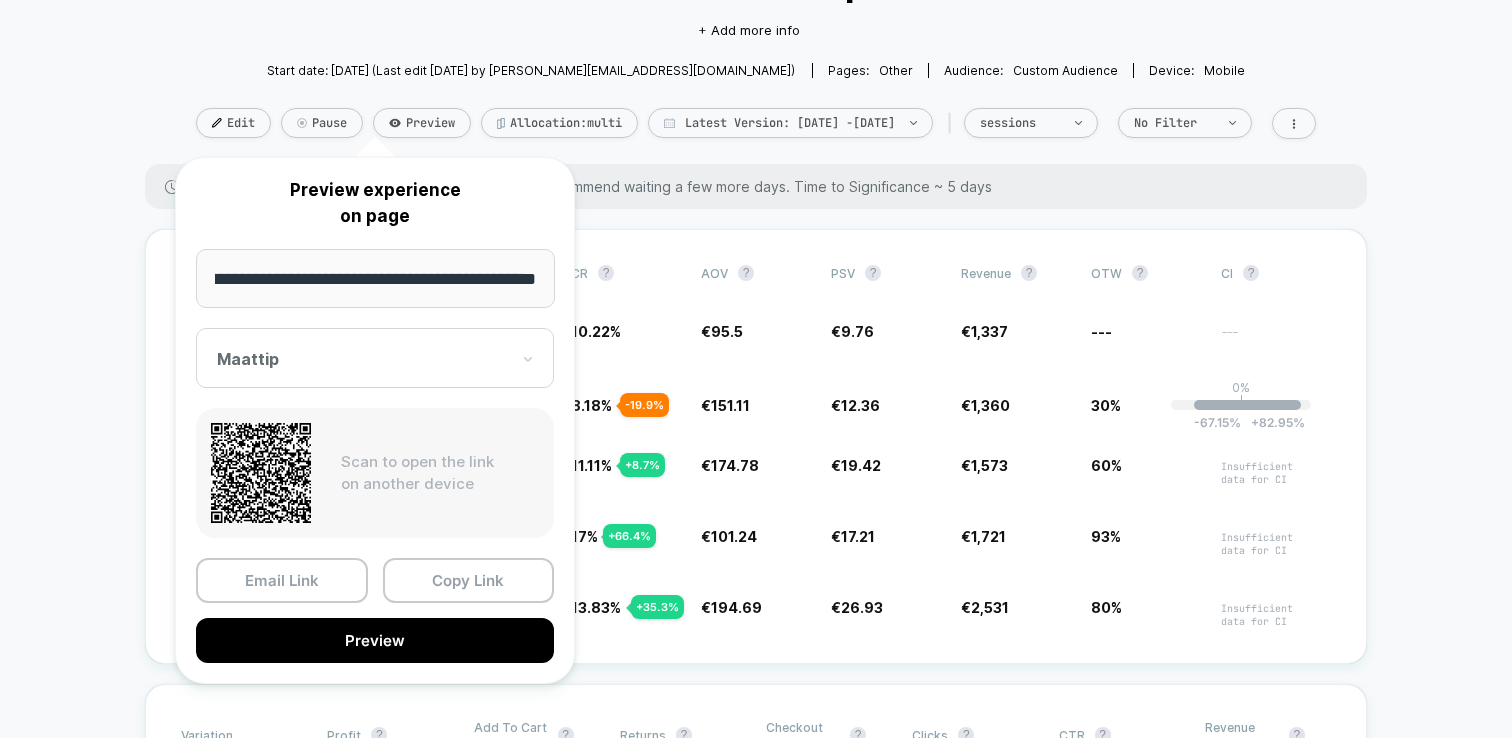 click on "< Back to all live experiences  M - PDP - Maattip LIVE Click to edit experience details + Add more info Start date: [DATE] (Last edit [DATE] by [PERSON_NAME][EMAIL_ADDRESS][DOMAIN_NAME]) Pages: other Audience: Custom Audience Device: mobile Edit Pause  Preview Allocation:  multi Latest Version:     [DATE]    -    [DATE] |   sessions   No Filter There are still no statistically significant results. We recommend waiting a few more days . Time to Significance ~ 5 days Variation Sessions ? Transactions ? CR ? AOV ? PSV ? Revenue ? OTW ? CI ? Control (without changes) 137 14 10.22 % € 95.5 € 9.76 € 1,337 --- --- Maattip 110 - 19.7 % 9 - 19.9 % 8.18 % - 19.9 % € 151.11 + 58.2 % € 12.36 + 26.7 % € 1,360 + 26.7 % 30% 0% | -67.15 % + 82.95 % Indicator 81 - 40.9 % 9 + 8.7 % 11.11 % + 8.7 % € 174.78 + 83 % € 19.42 + 99 % € 1,573 + 99 % 60% Insufficient  data for CI i'tje 100 - 27 % 17 + 66.4 % 17 % + 66.4 % € 101.24 + 6 % € 17.21 + 76.3 % € 1,721 + 76.3 % 93% Insufficient  data for CI 94 - %" at bounding box center (756, 3280) 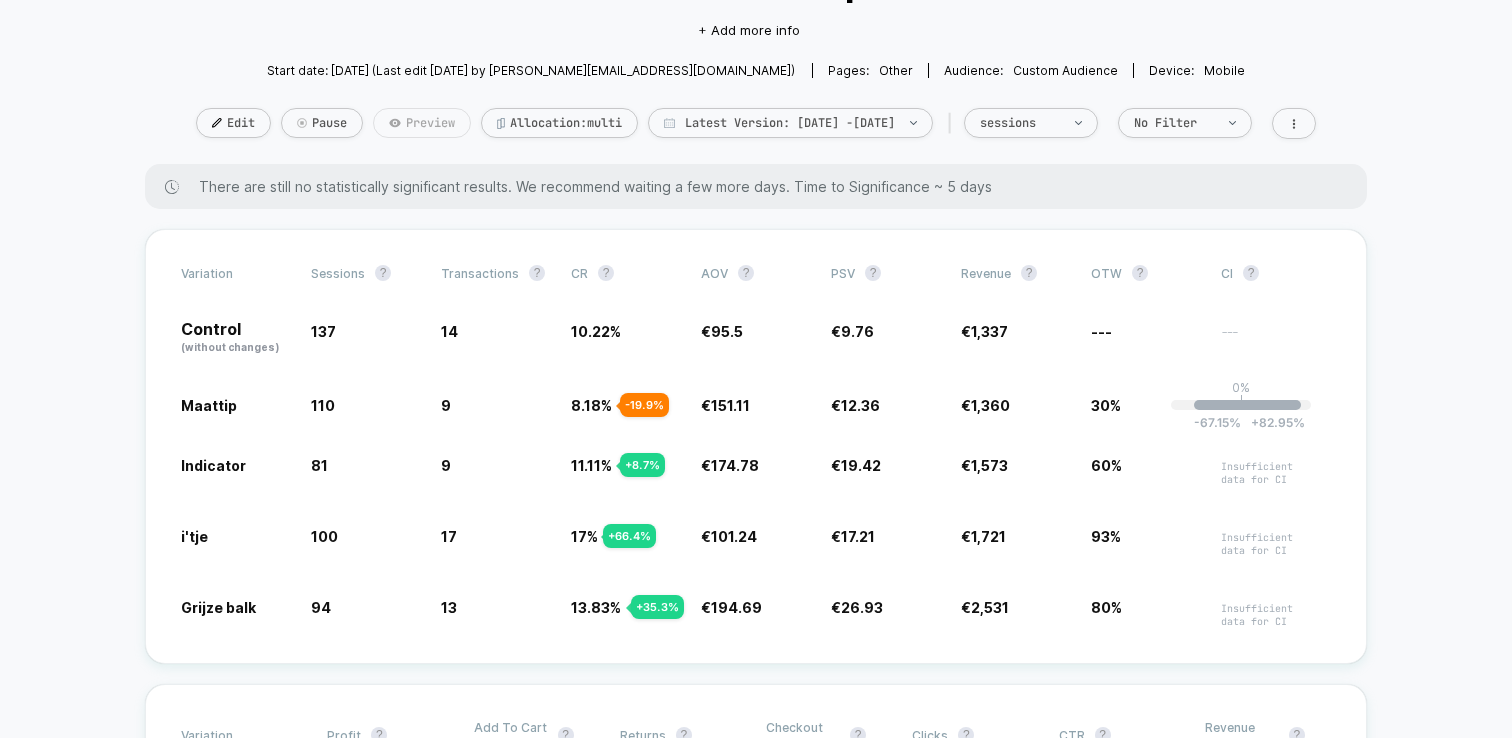 click on "Preview" at bounding box center (422, 123) 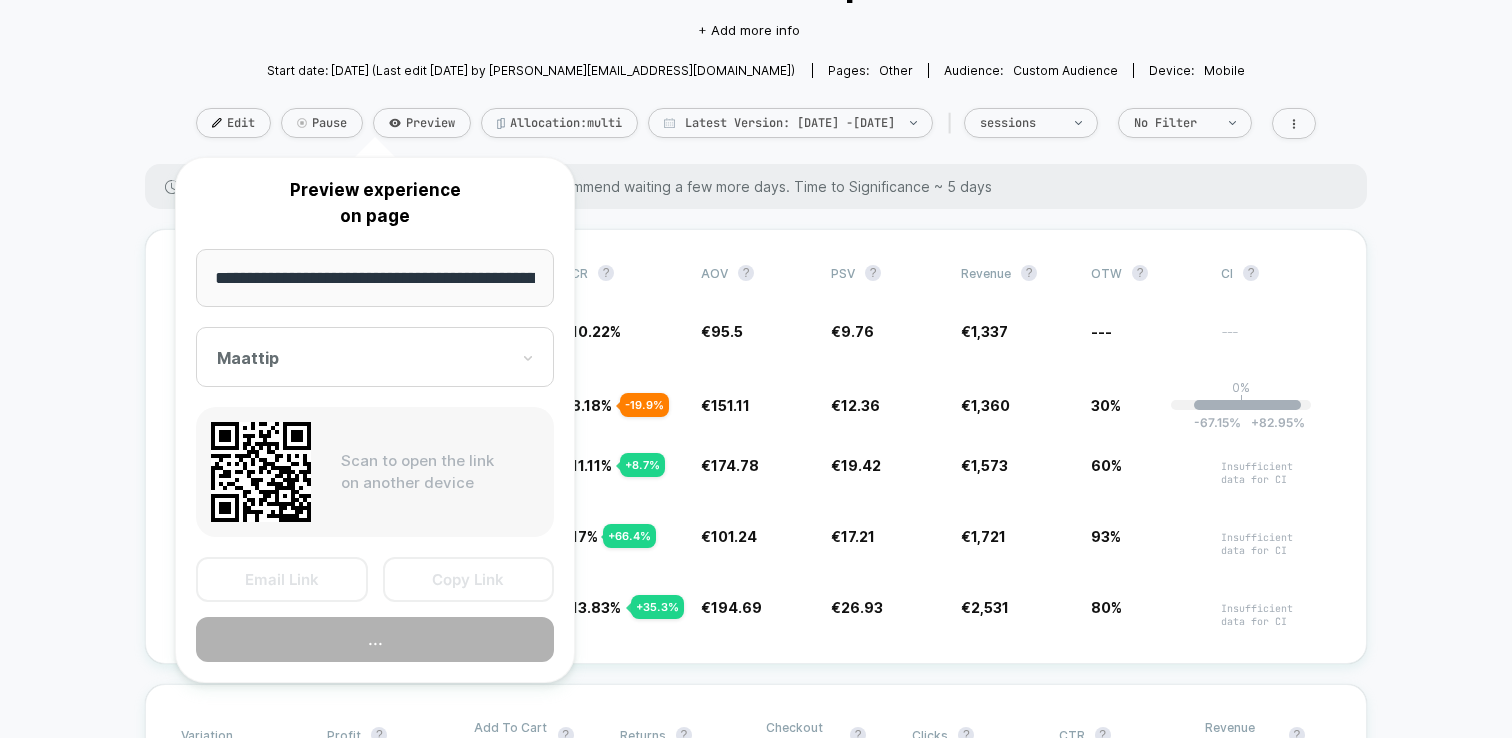 scroll, scrollTop: 0, scrollLeft: 108, axis: horizontal 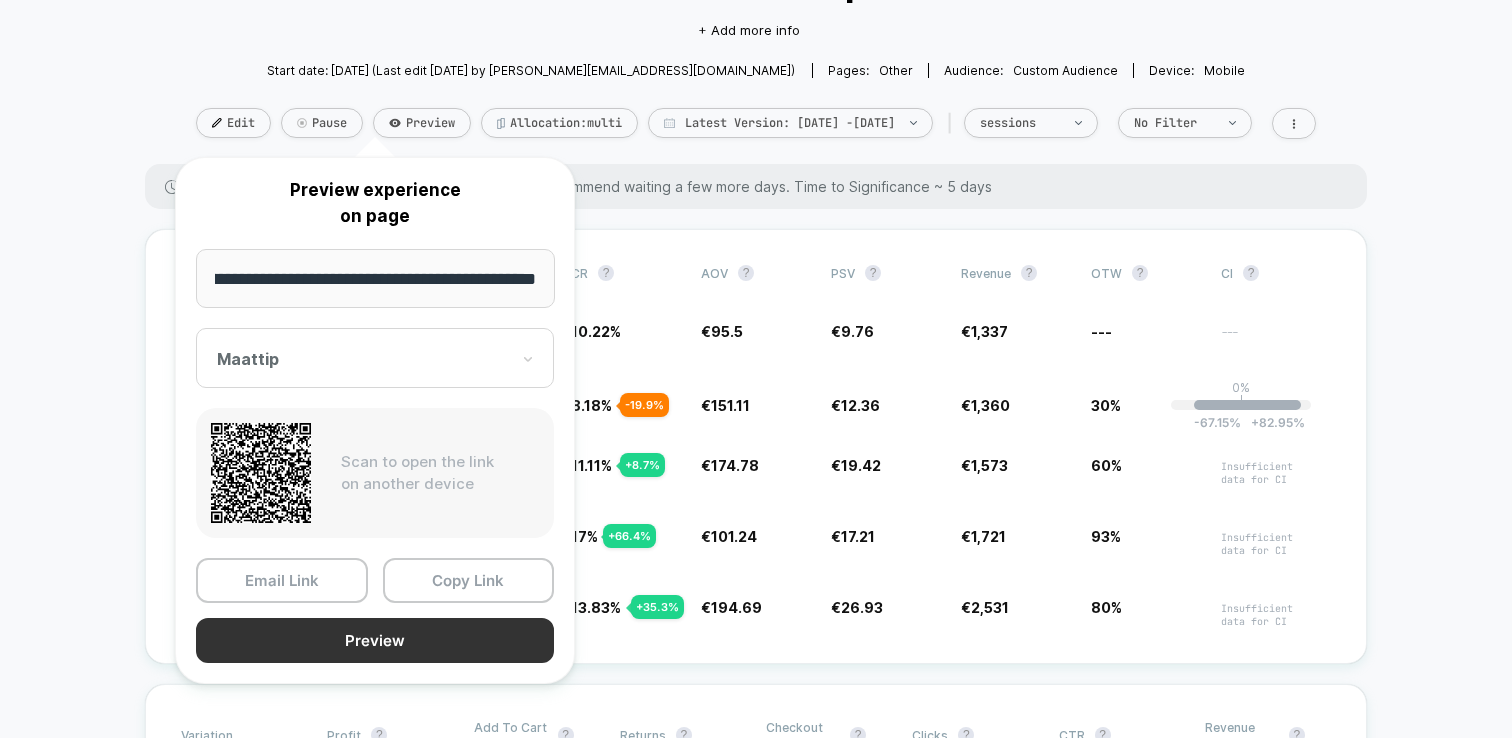 click on "Preview" at bounding box center [375, 640] 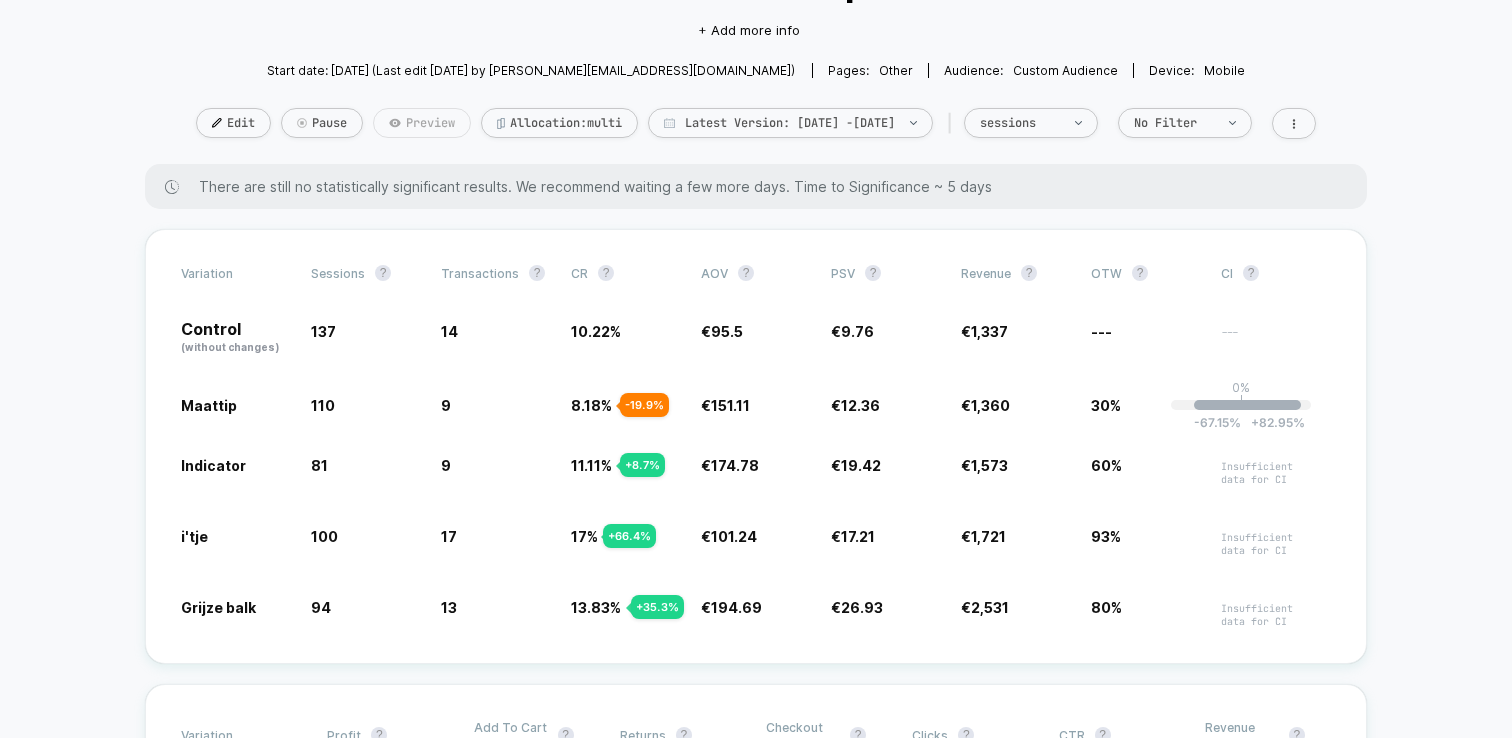 click on "Preview" at bounding box center [422, 123] 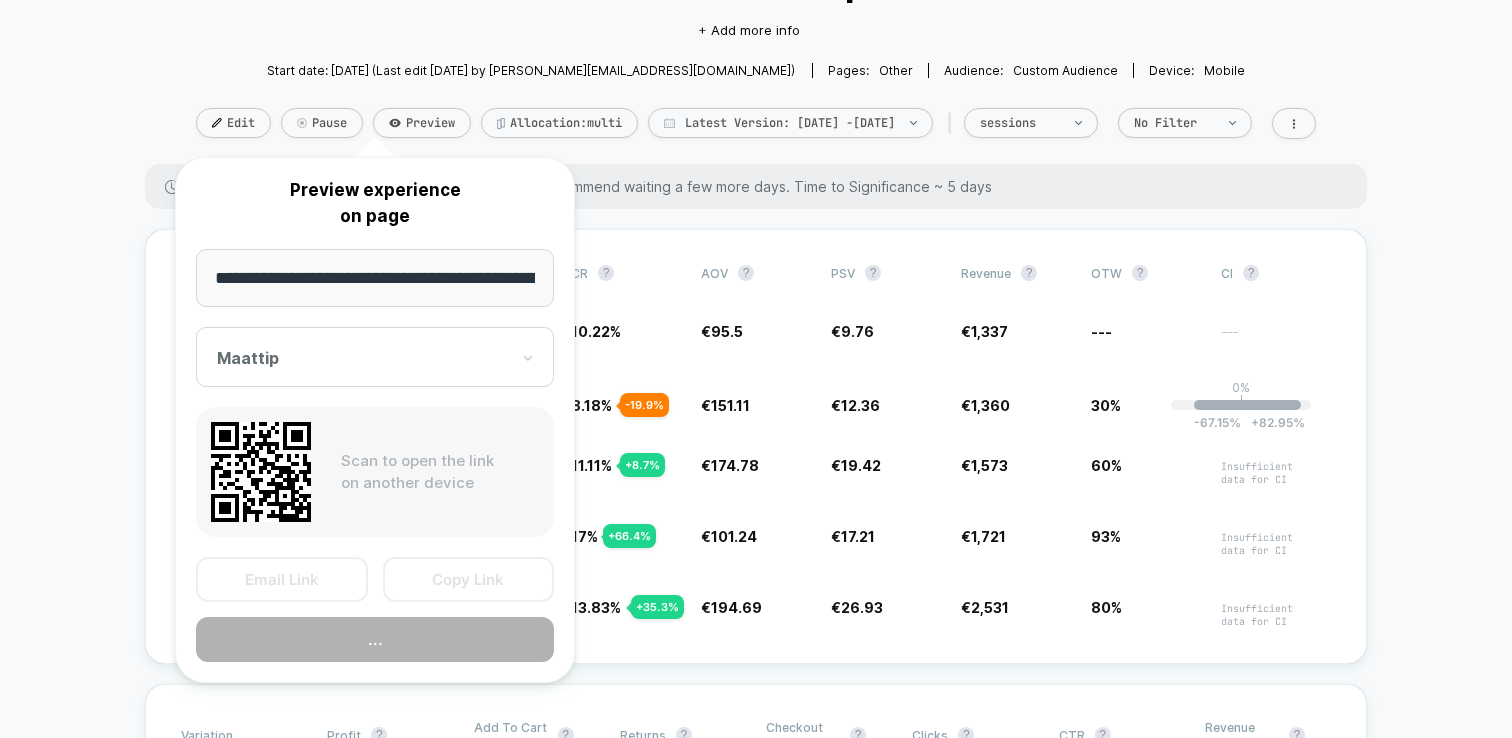 scroll, scrollTop: 0, scrollLeft: 108, axis: horizontal 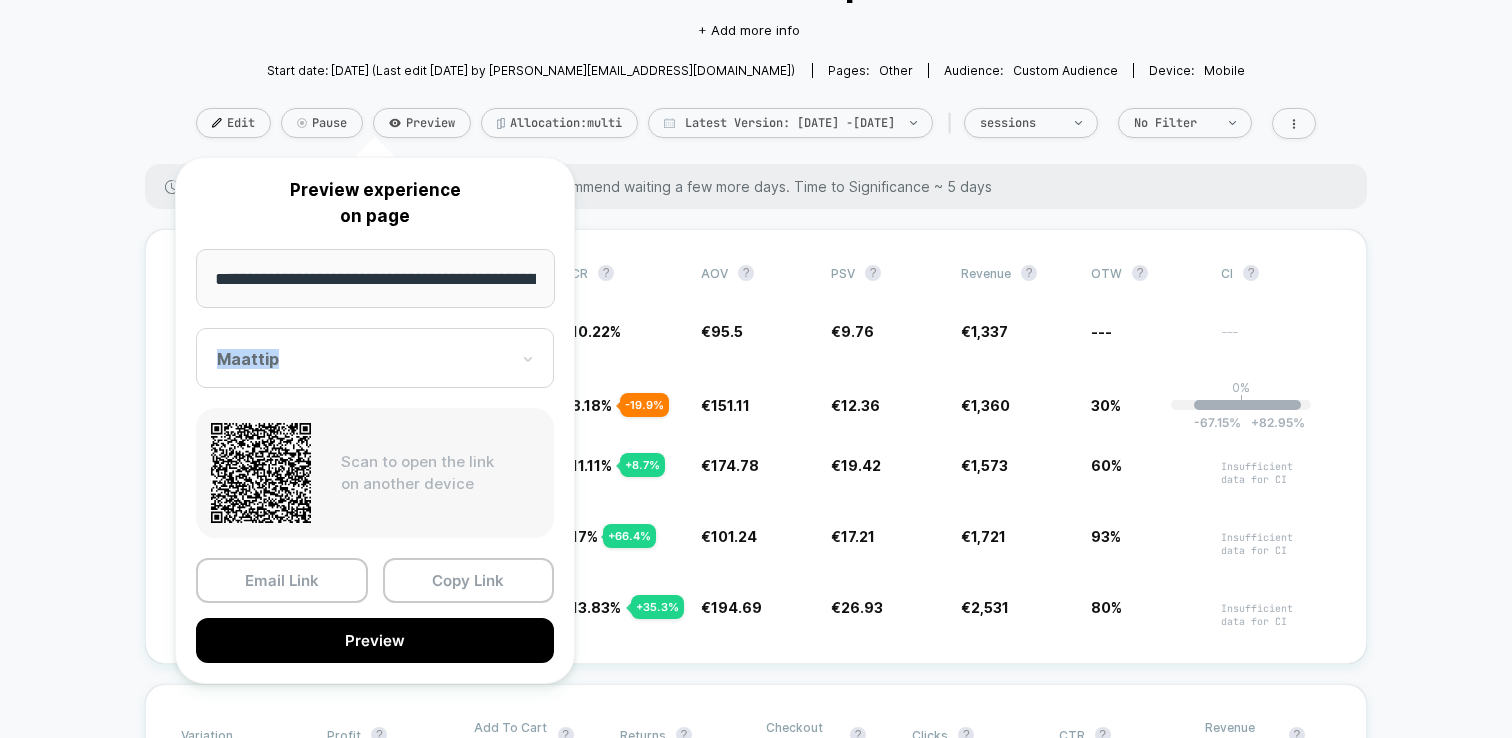 click on "**********" at bounding box center [375, 420] 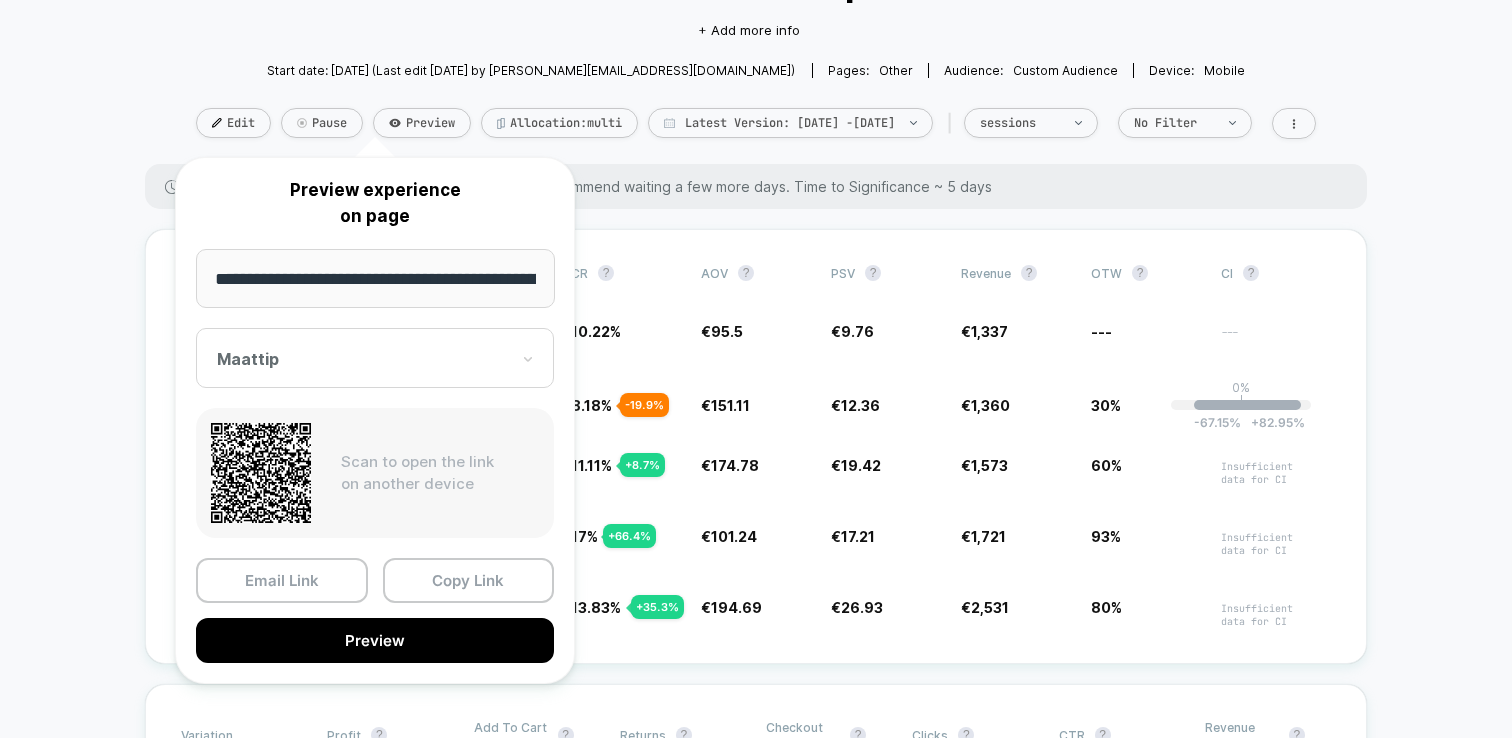 click at bounding box center (363, 359) 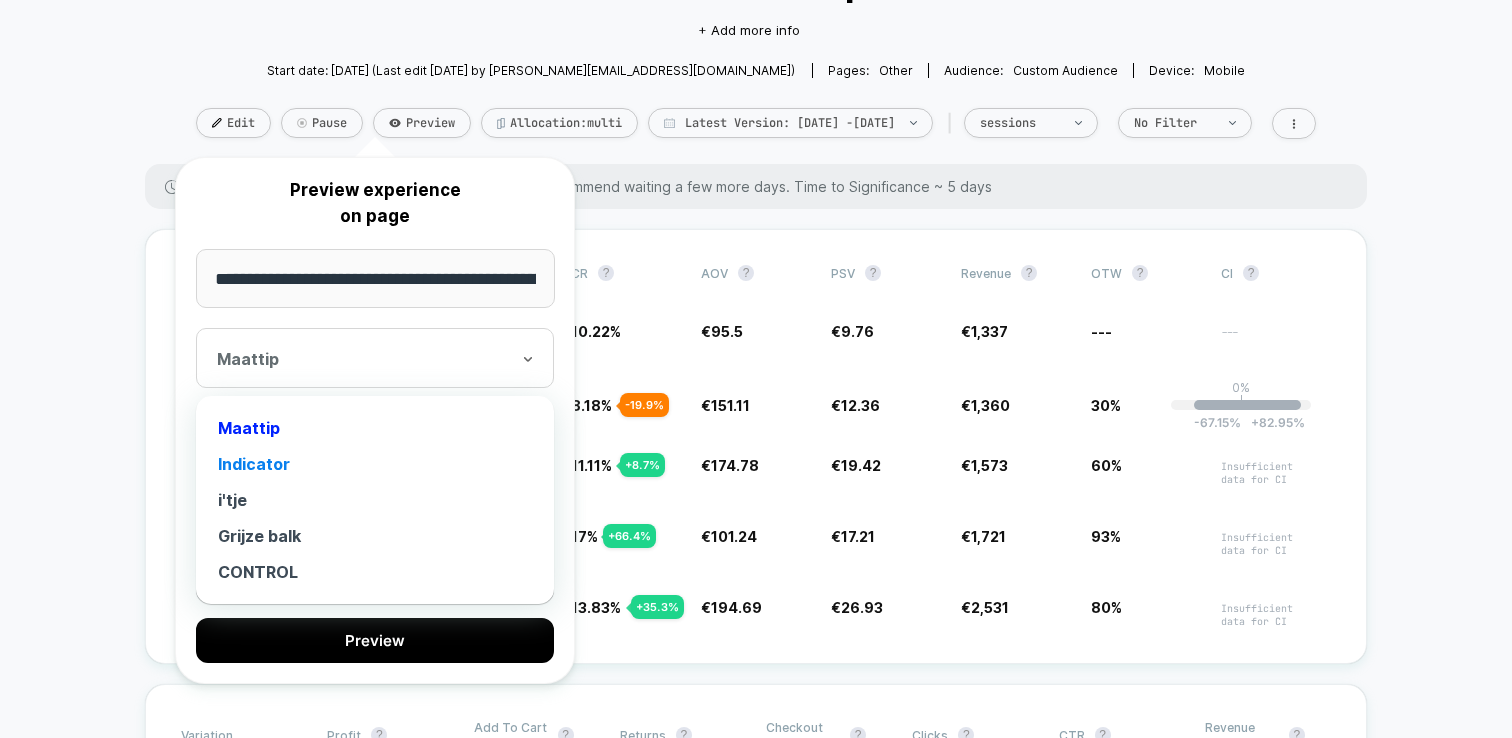 click on "Indicator" at bounding box center (375, 464) 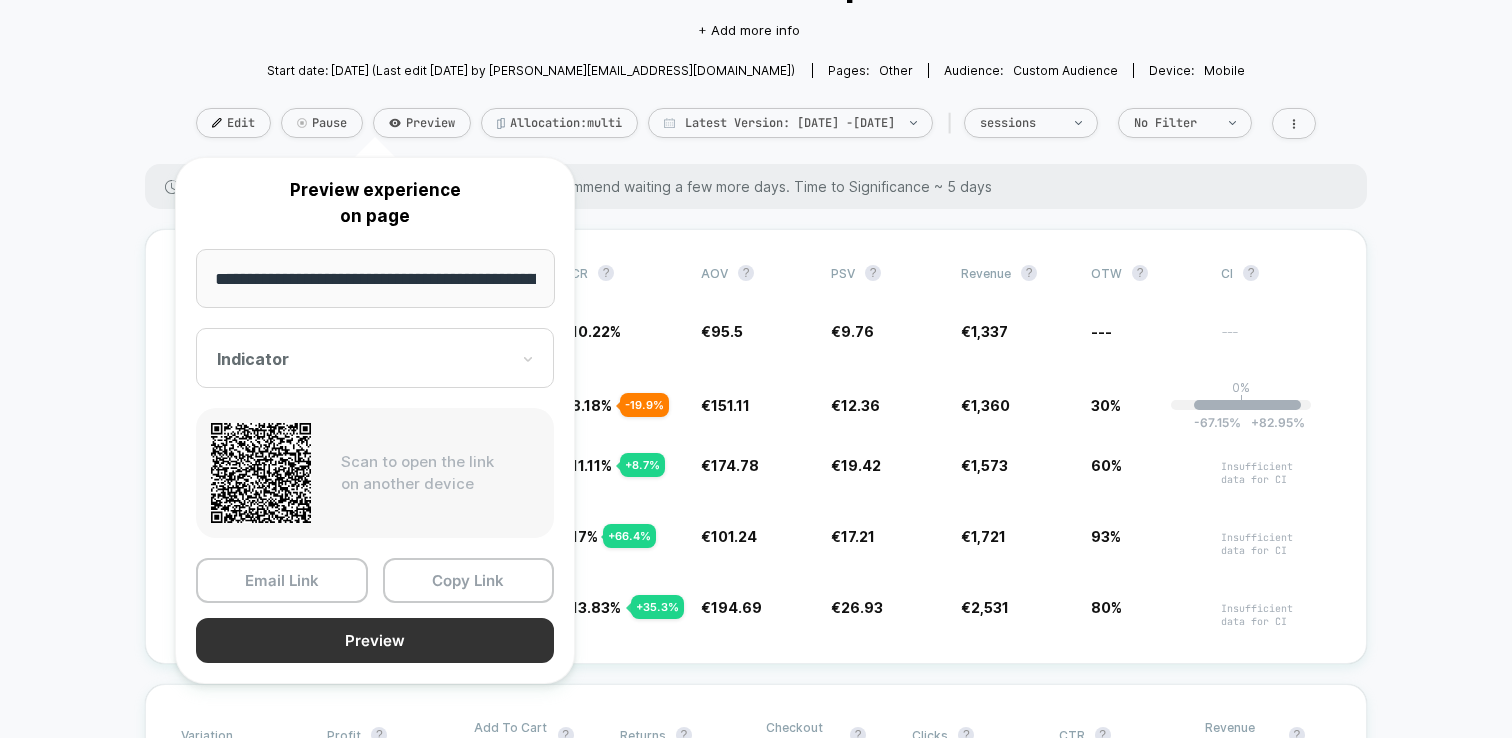 click on "Preview" at bounding box center (375, 640) 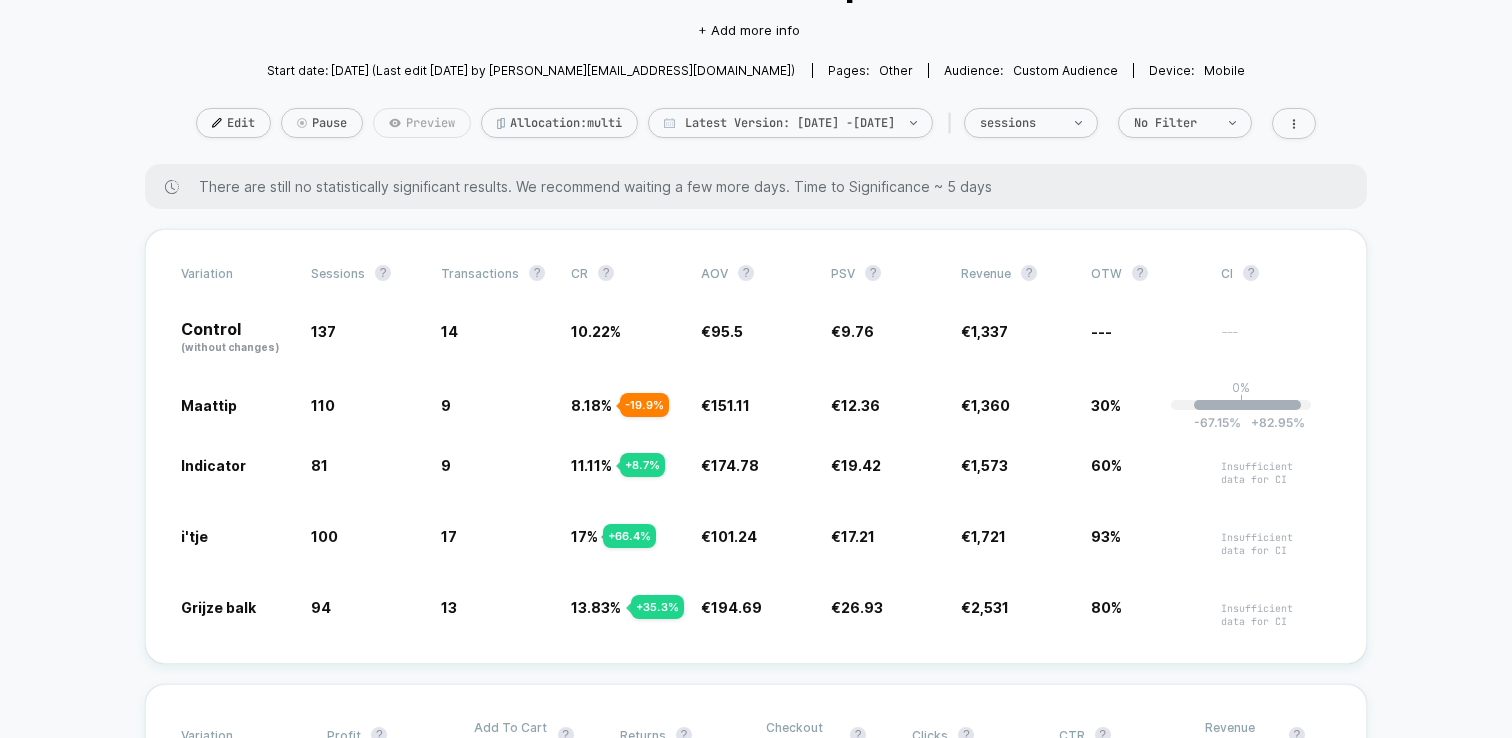 click on "Preview" at bounding box center (422, 123) 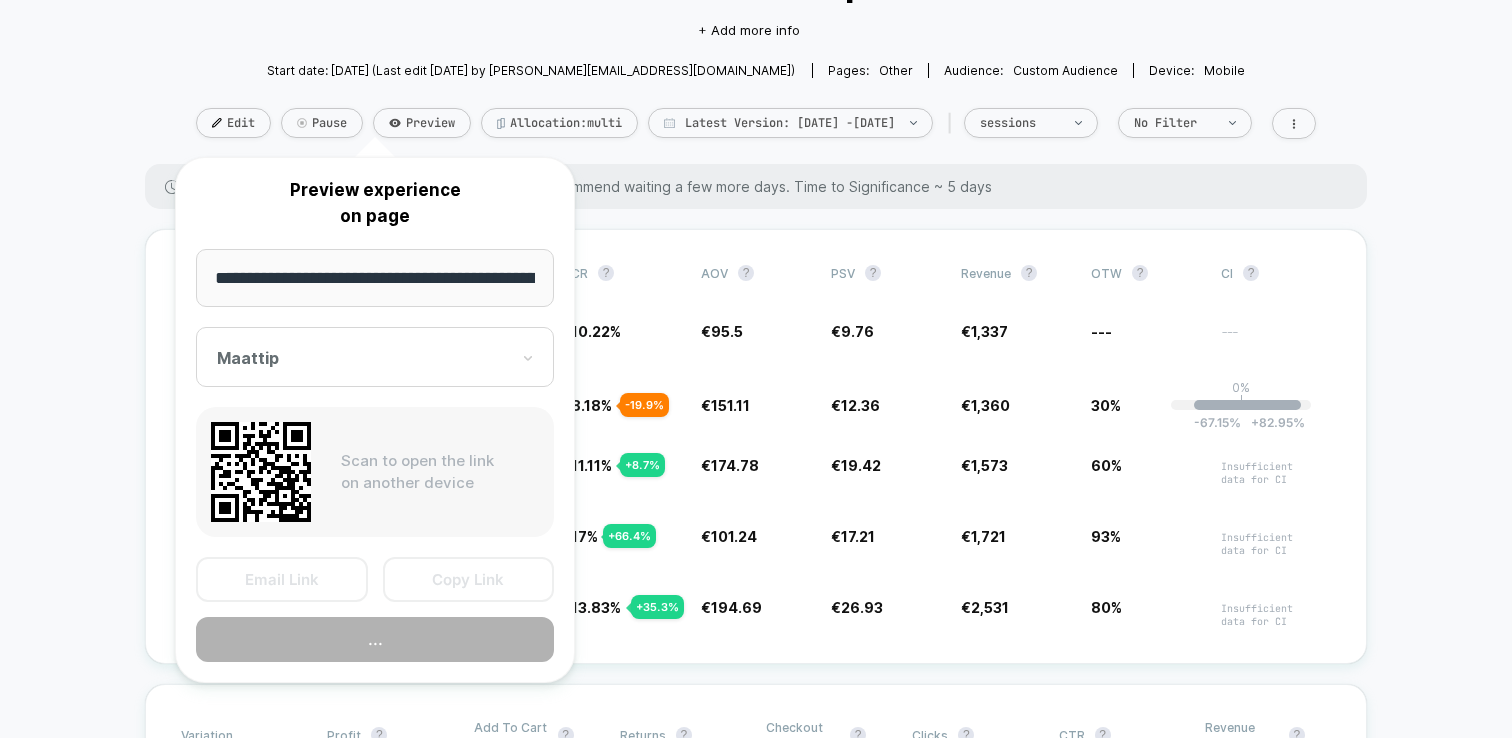 scroll, scrollTop: 0, scrollLeft: 108, axis: horizontal 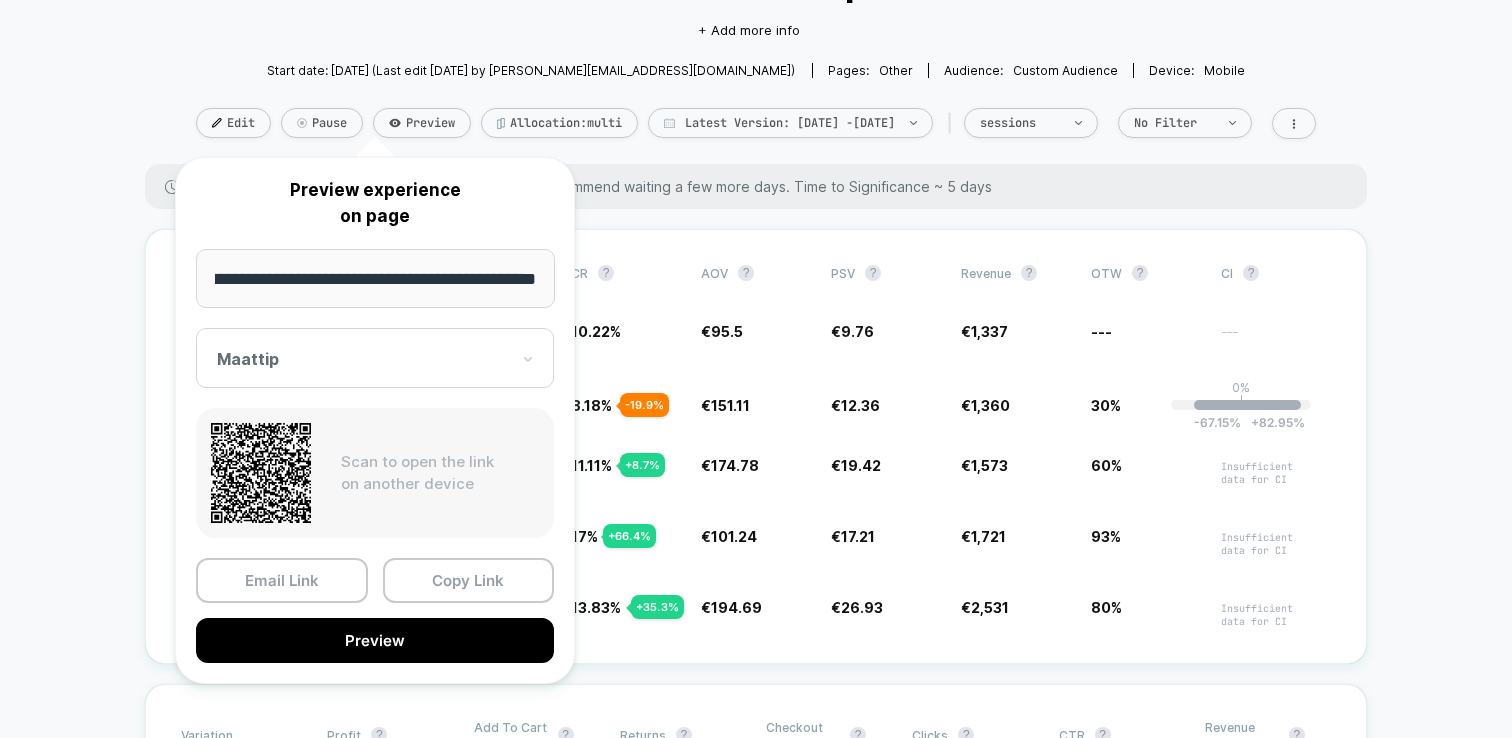 click at bounding box center [363, 359] 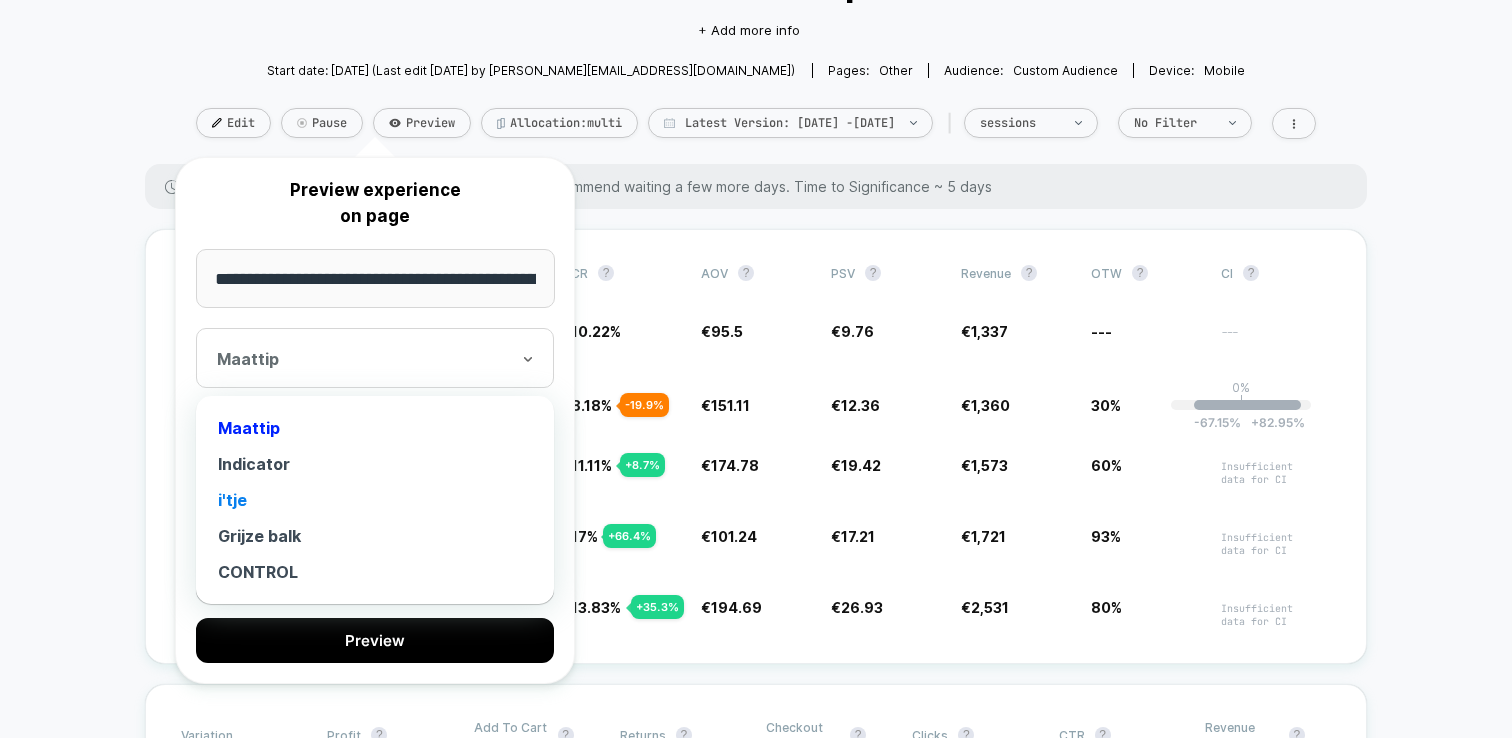 click on "i'tje" at bounding box center [375, 500] 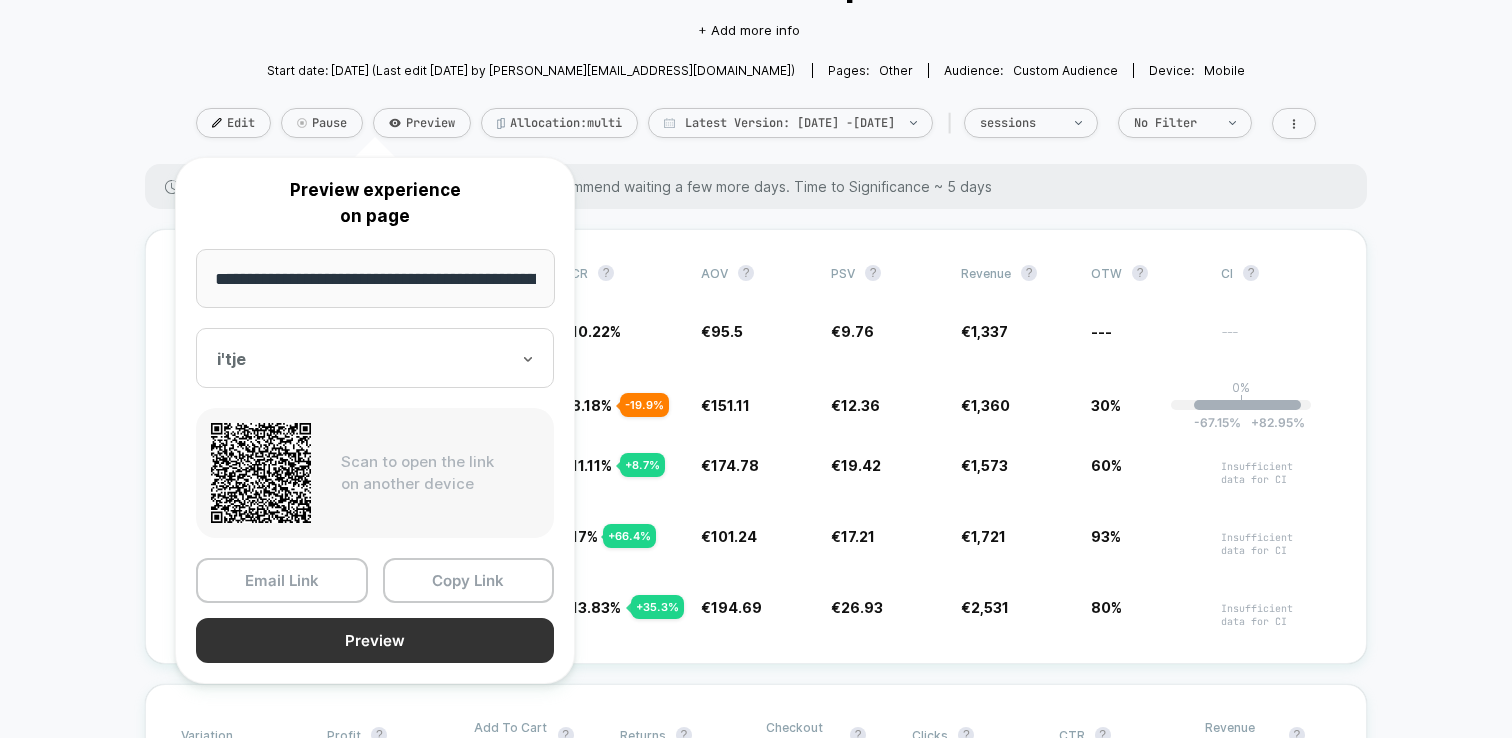 click on "Preview" at bounding box center [375, 640] 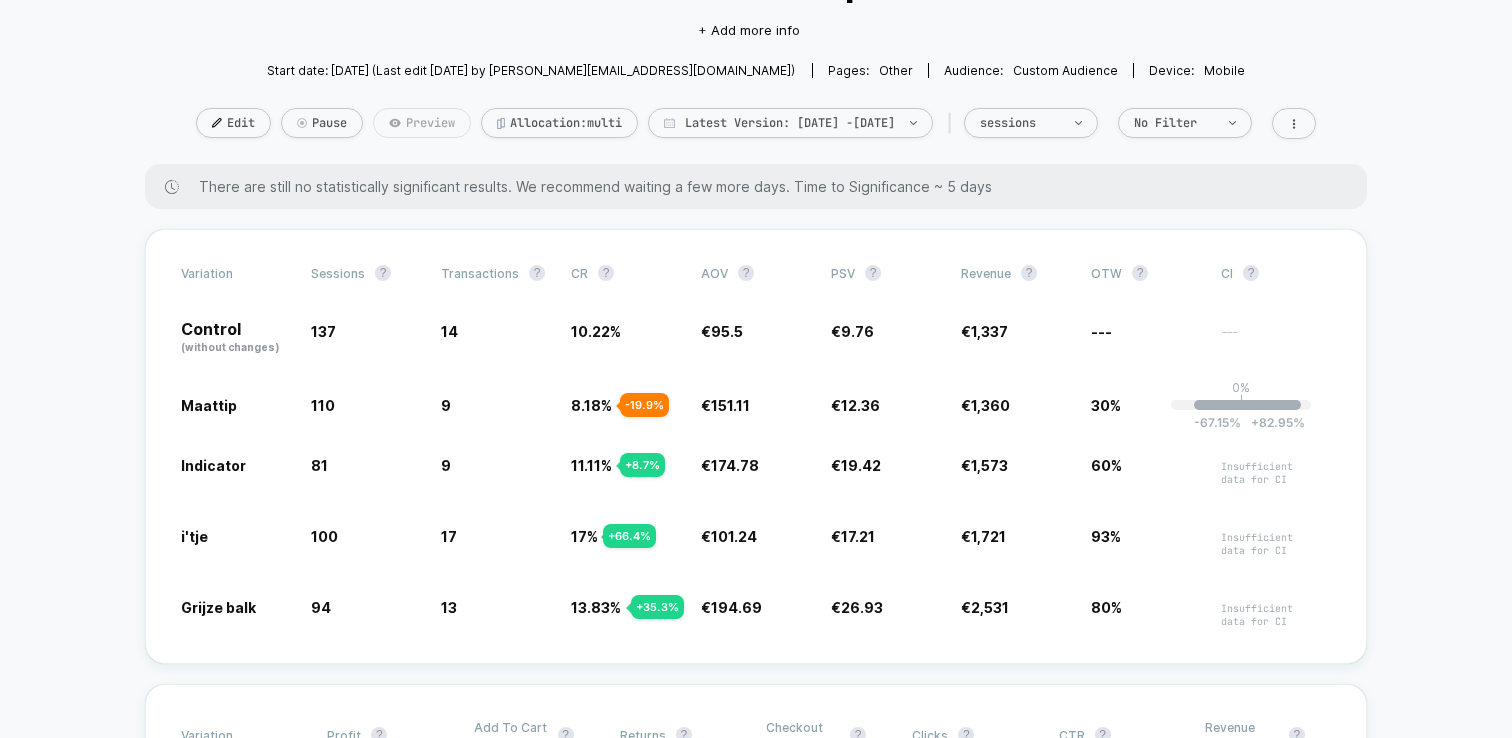 click on "Preview" at bounding box center [422, 123] 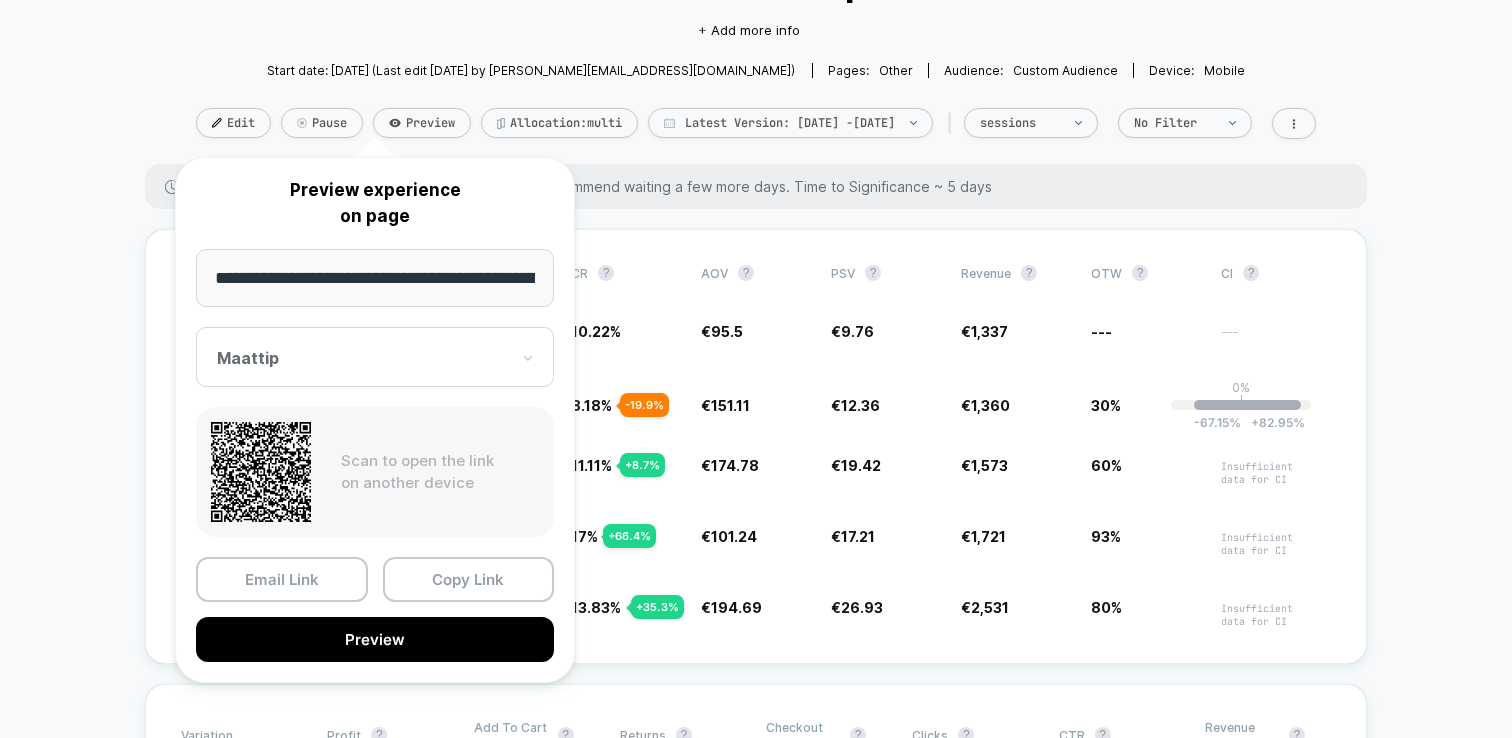 scroll, scrollTop: 0, scrollLeft: 108, axis: horizontal 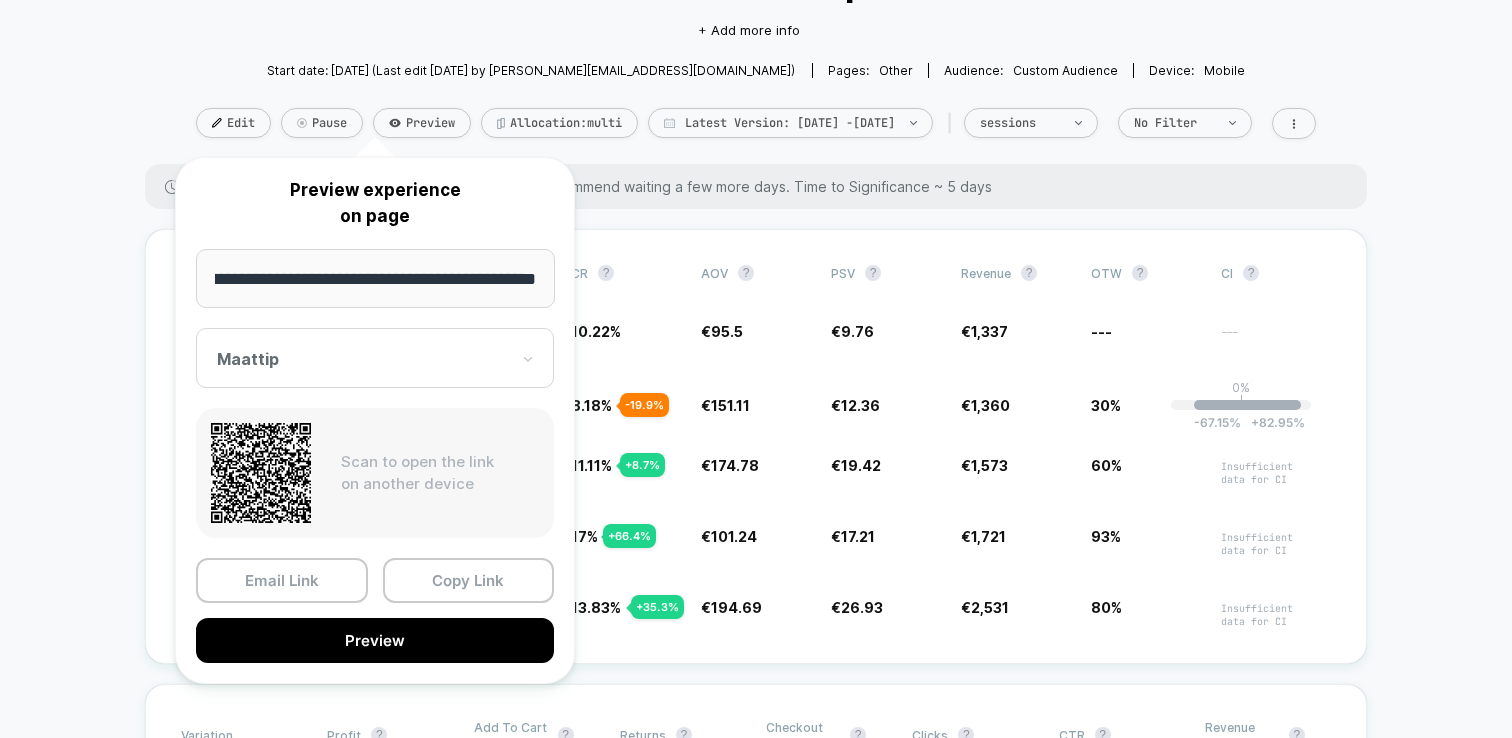 click at bounding box center (363, 359) 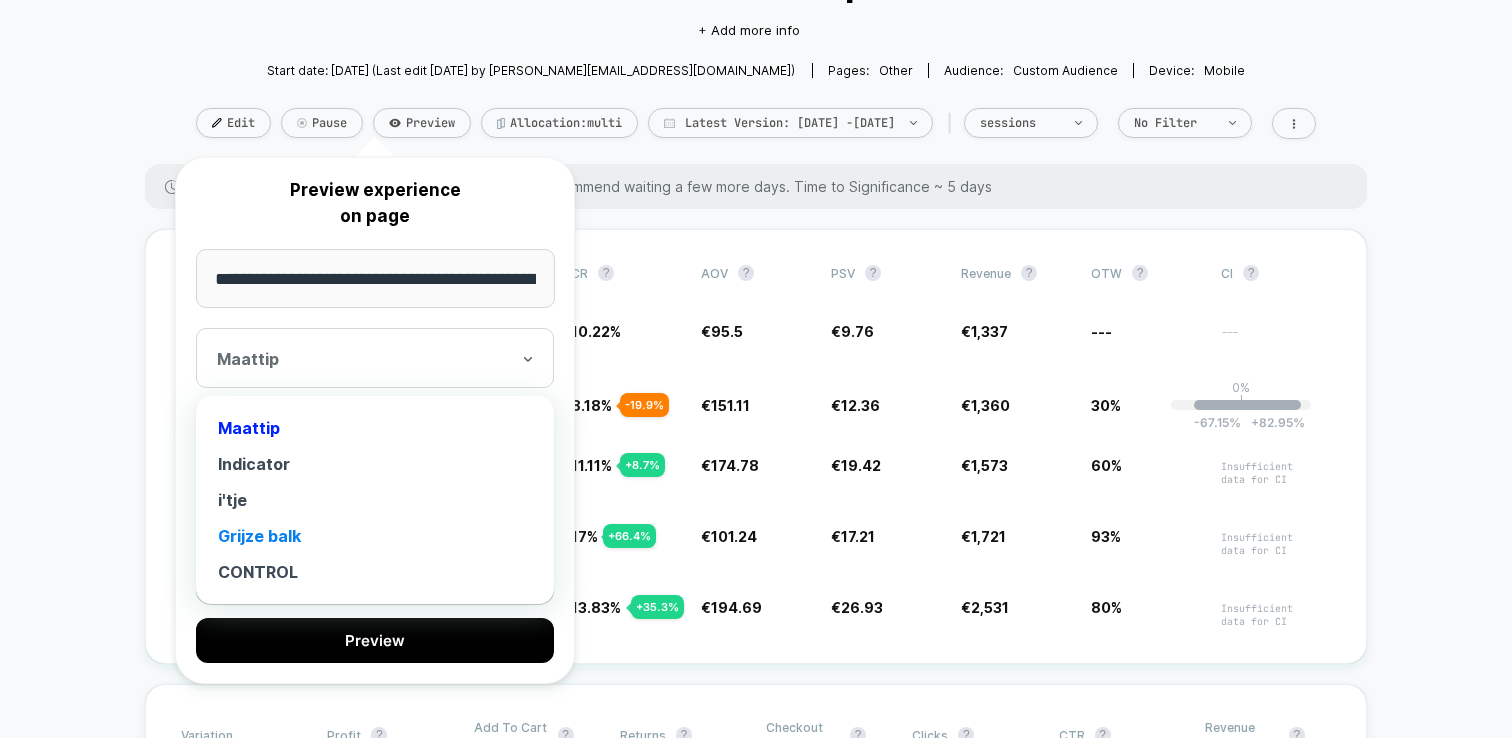 click on "Grijze balk" at bounding box center (375, 536) 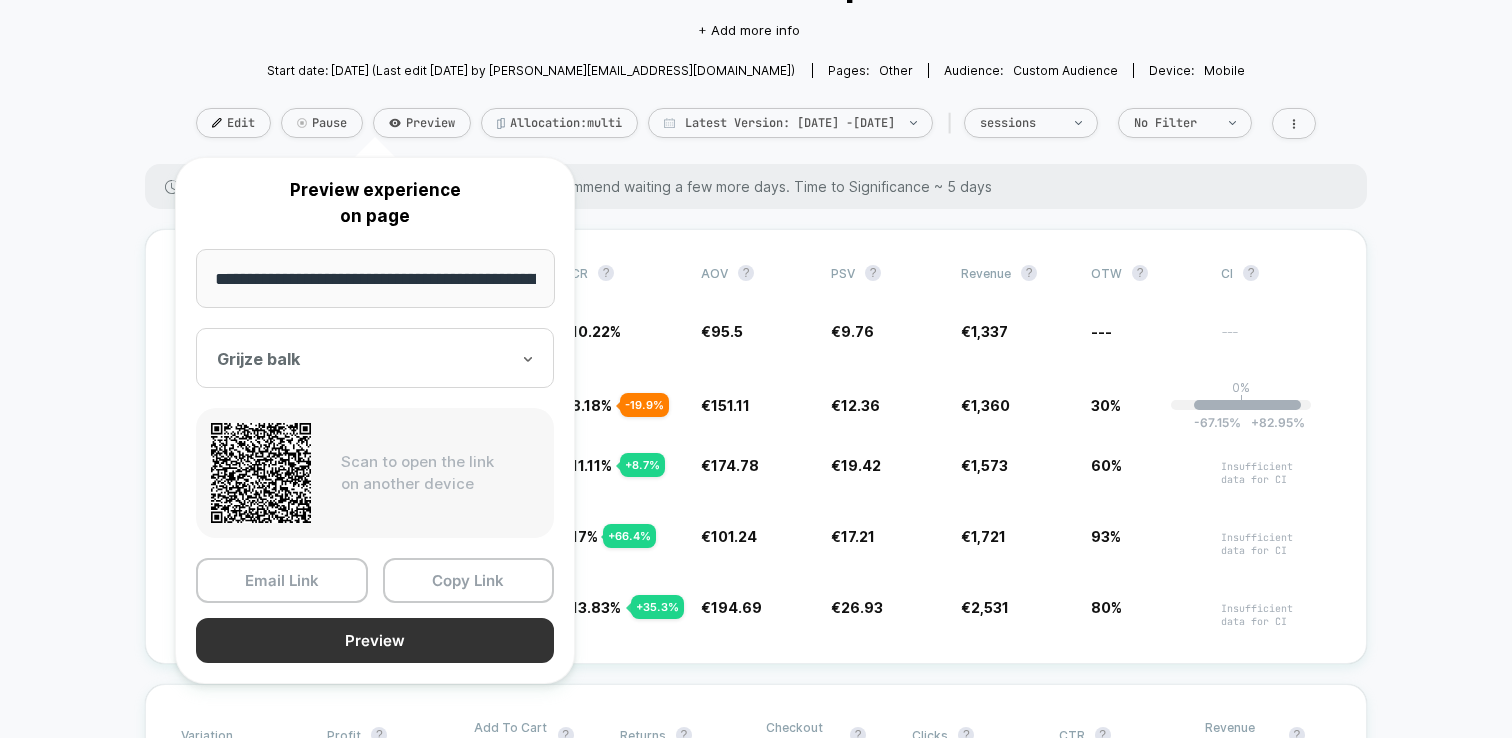 click on "Preview" at bounding box center [375, 640] 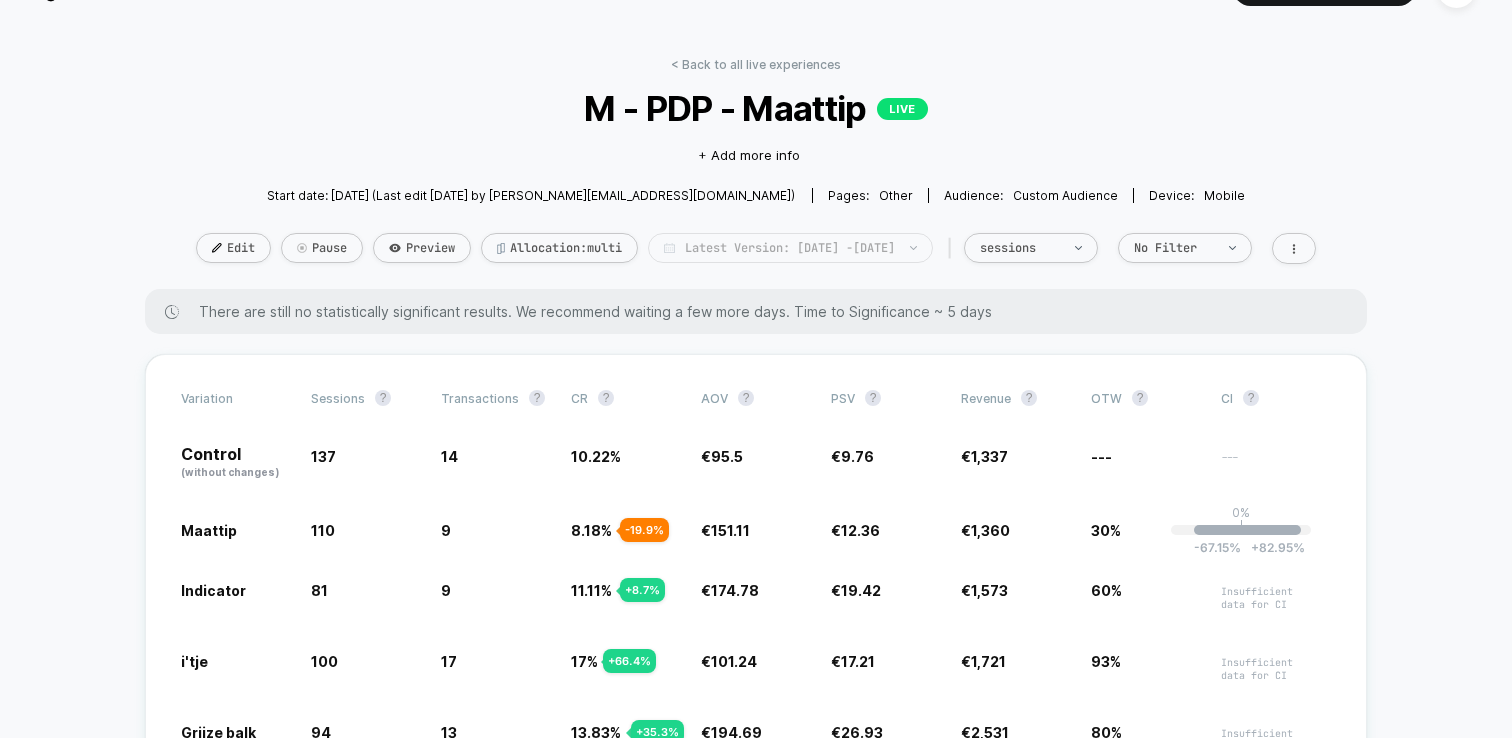 scroll, scrollTop: 0, scrollLeft: 0, axis: both 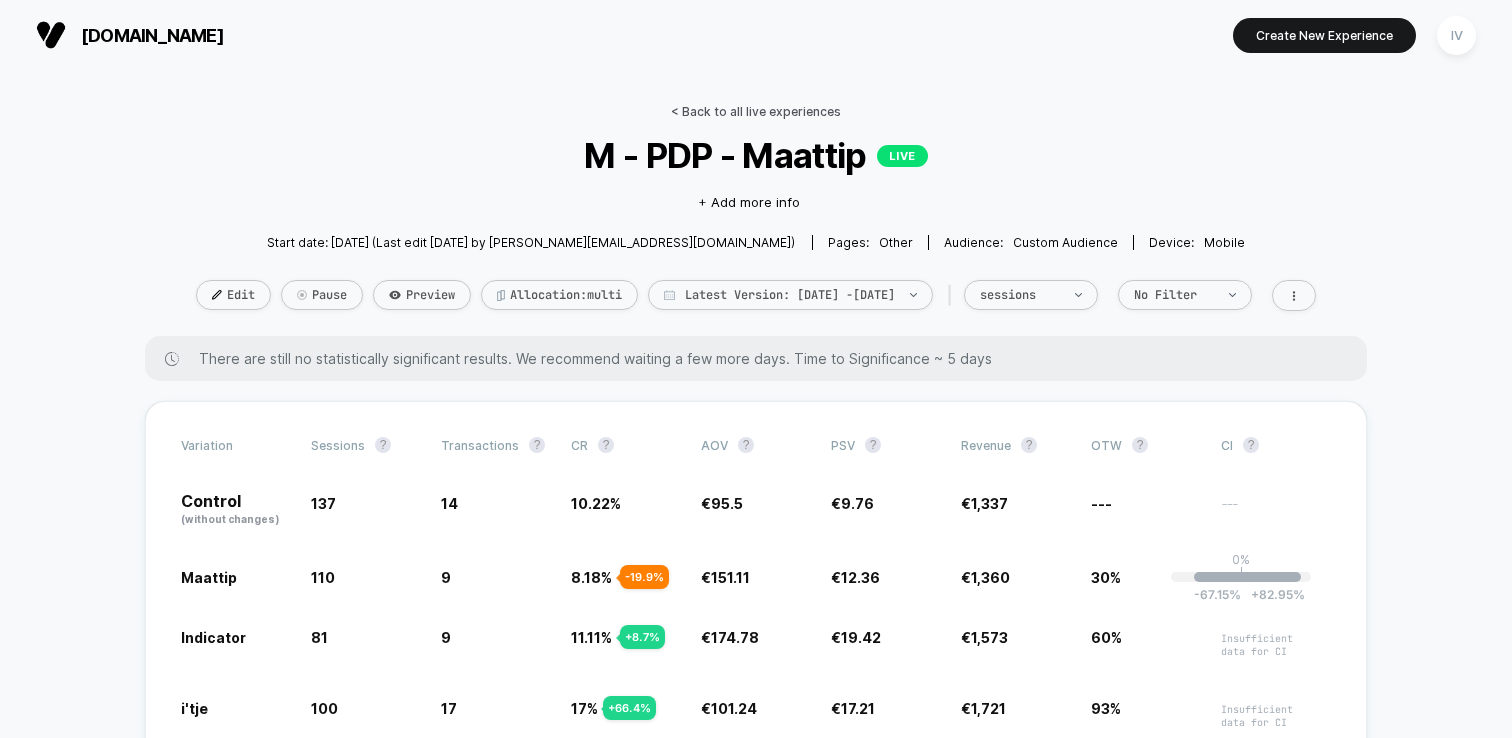 click on "< Back to all live experiences" at bounding box center [756, 111] 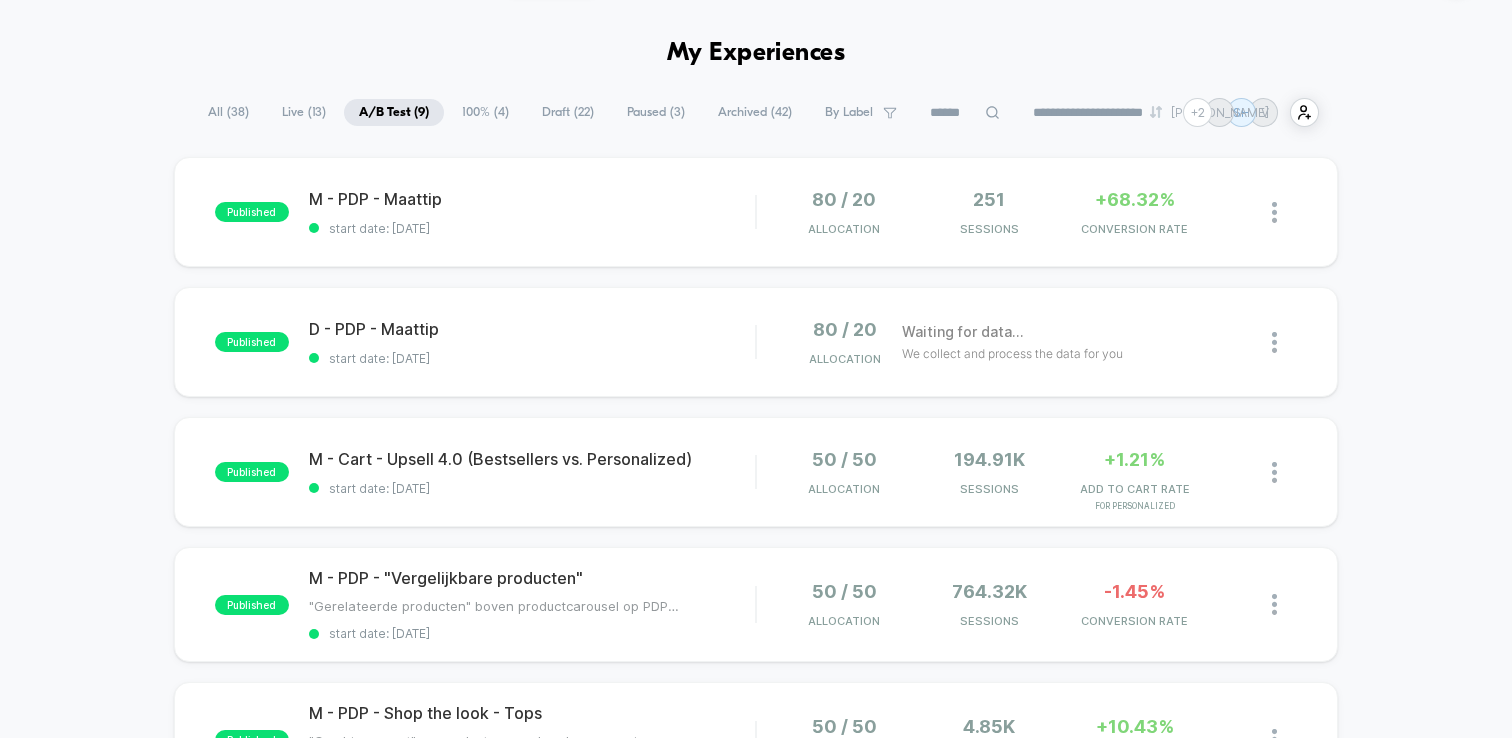 scroll, scrollTop: 63, scrollLeft: 0, axis: vertical 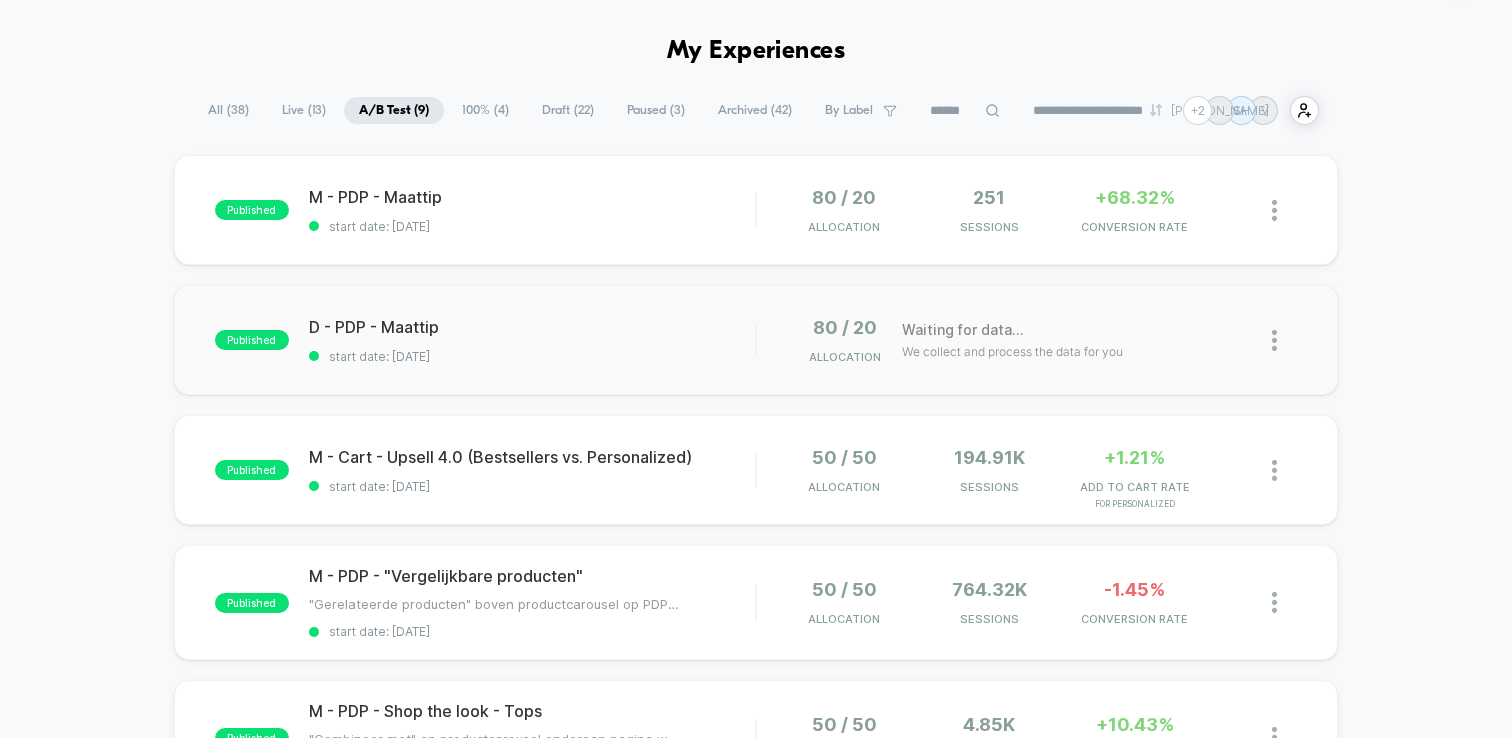 click on "published D - PDP - Maattip start date: [DATE] 80 / 20 Allocation Waiting for data... We collect and process the data for you" at bounding box center (756, 340) 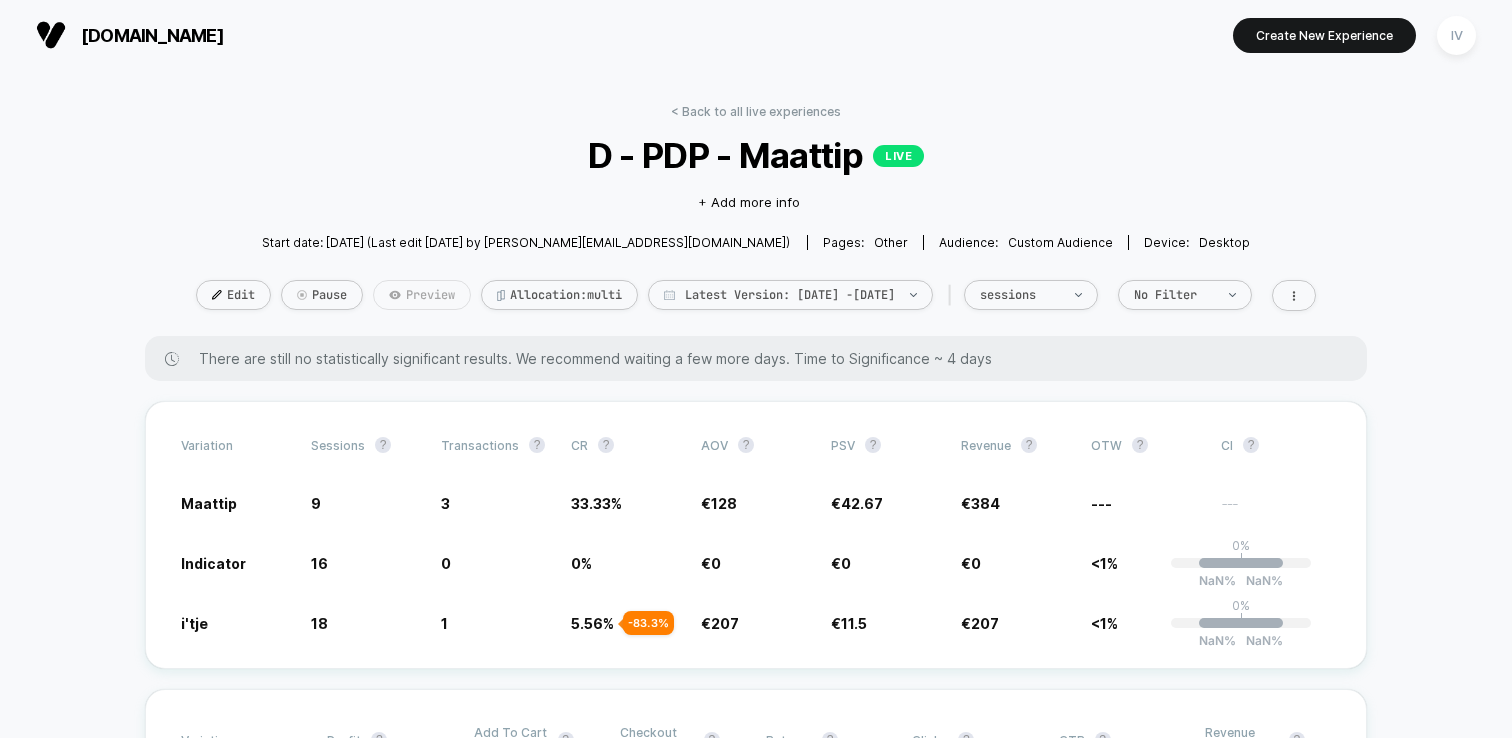 click on "Preview" at bounding box center [422, 295] 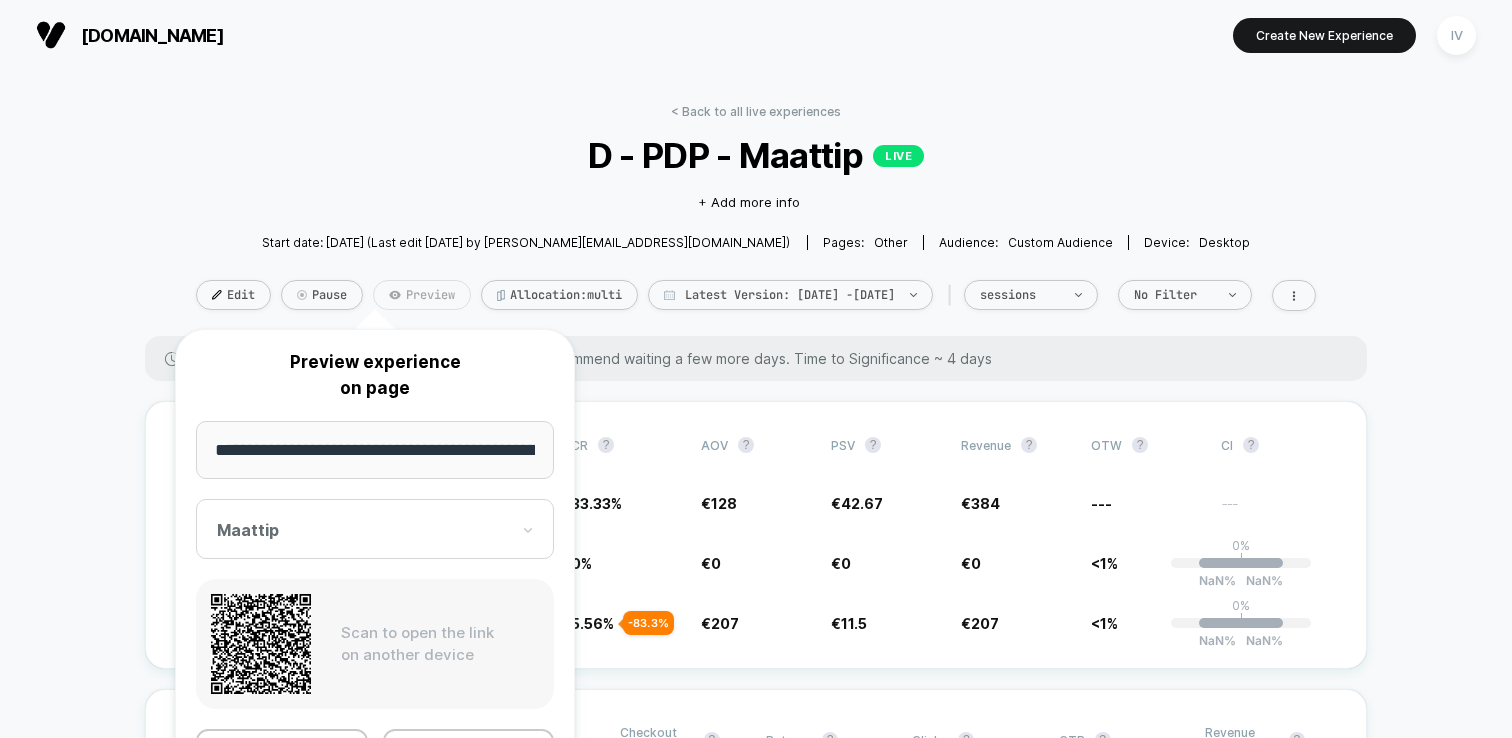 scroll, scrollTop: 0, scrollLeft: 108, axis: horizontal 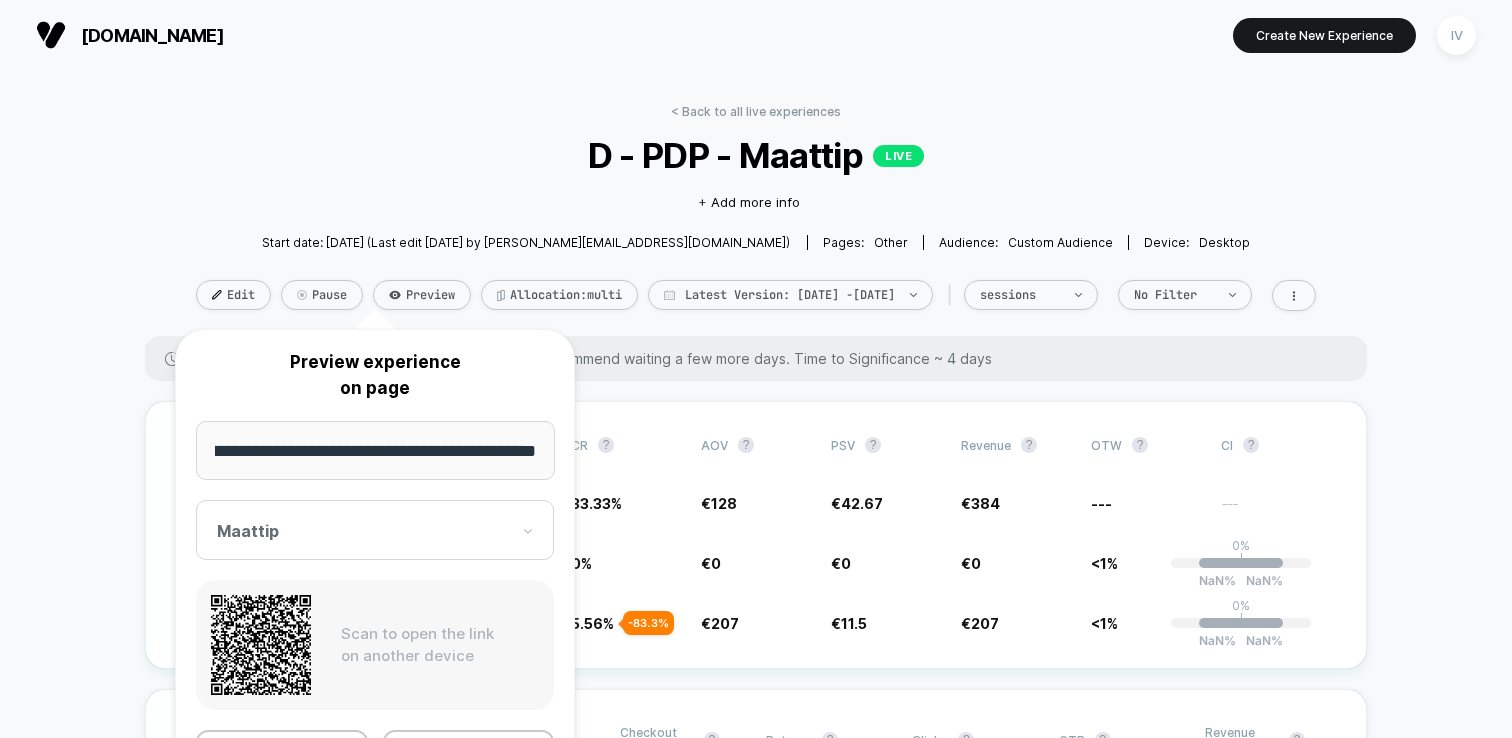 click on "Maattip" at bounding box center (375, 530) 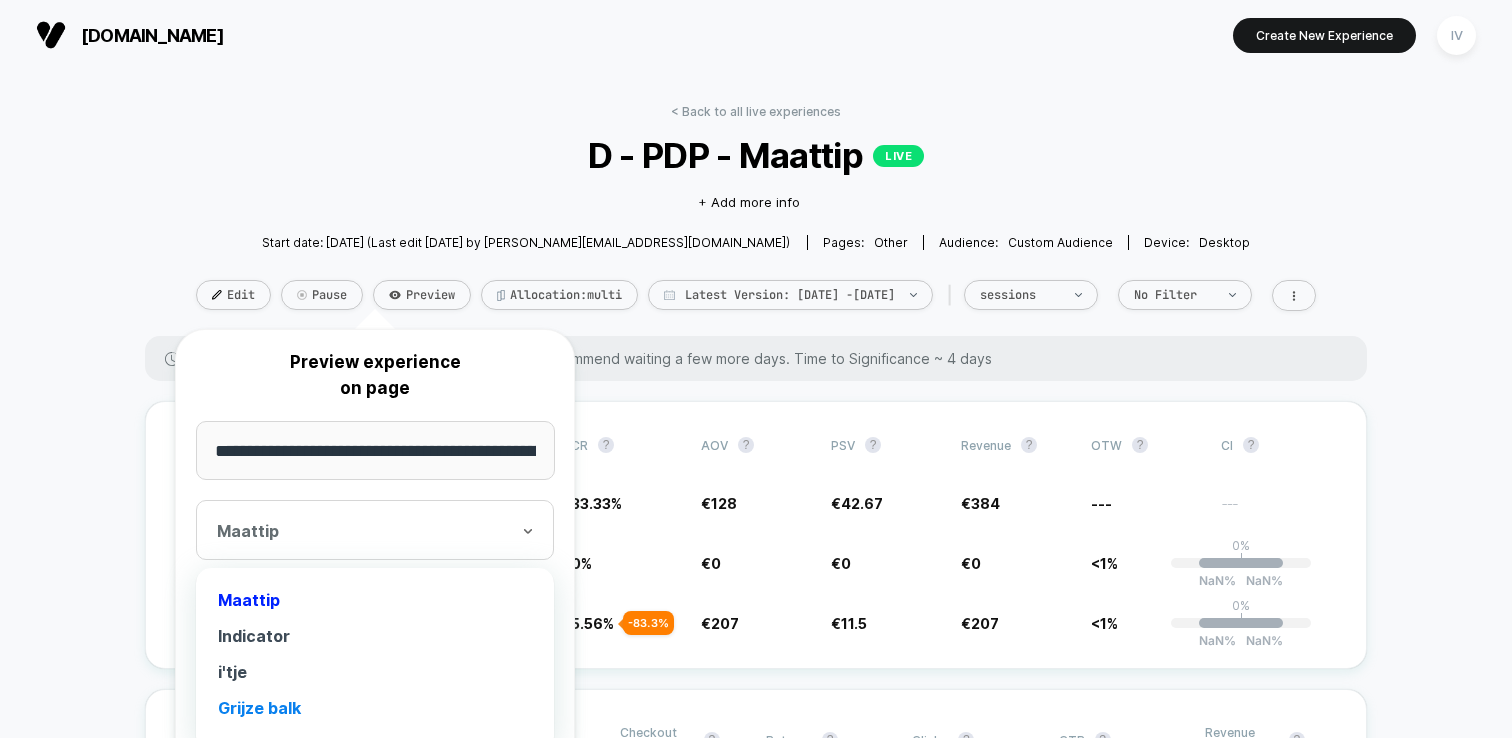 click on "Grijze balk" at bounding box center [375, 708] 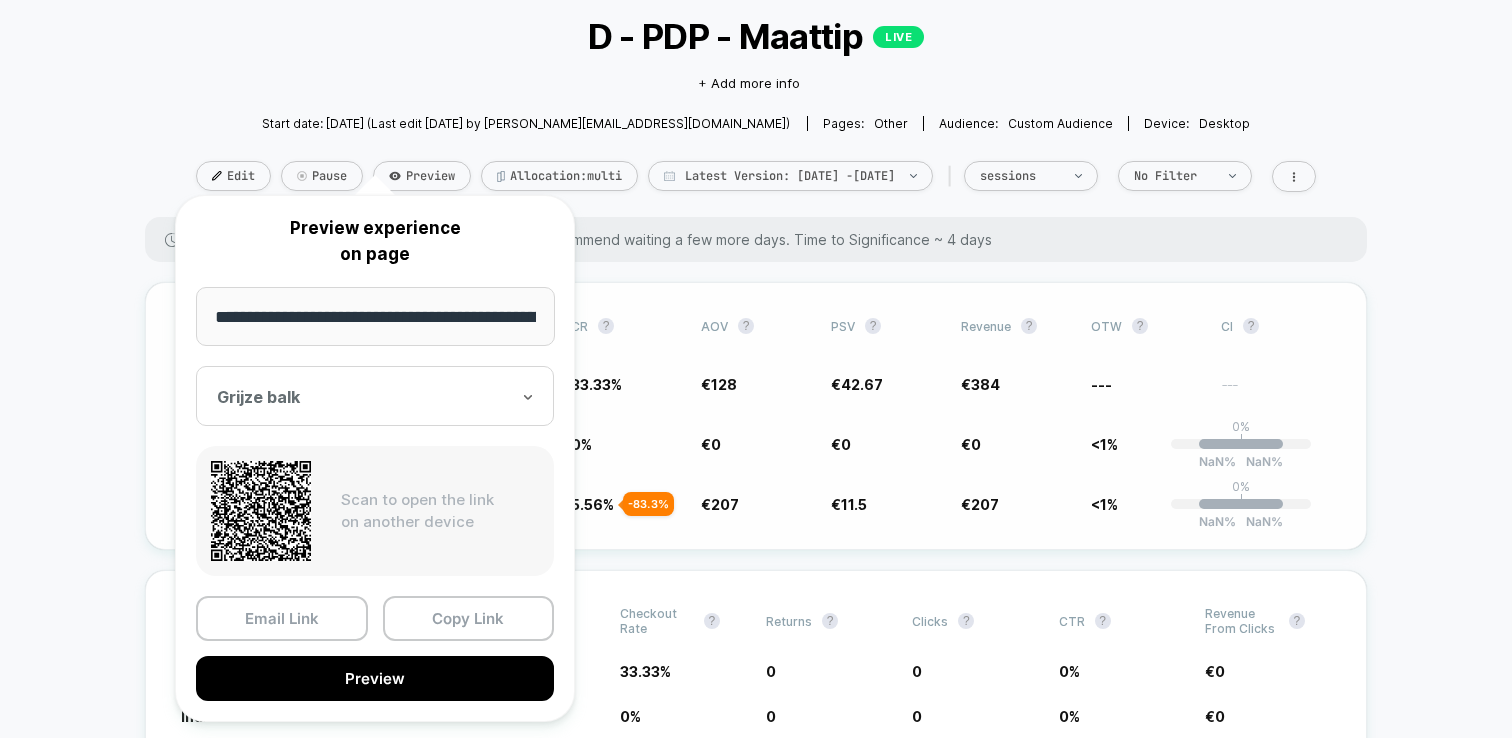 scroll, scrollTop: 139, scrollLeft: 0, axis: vertical 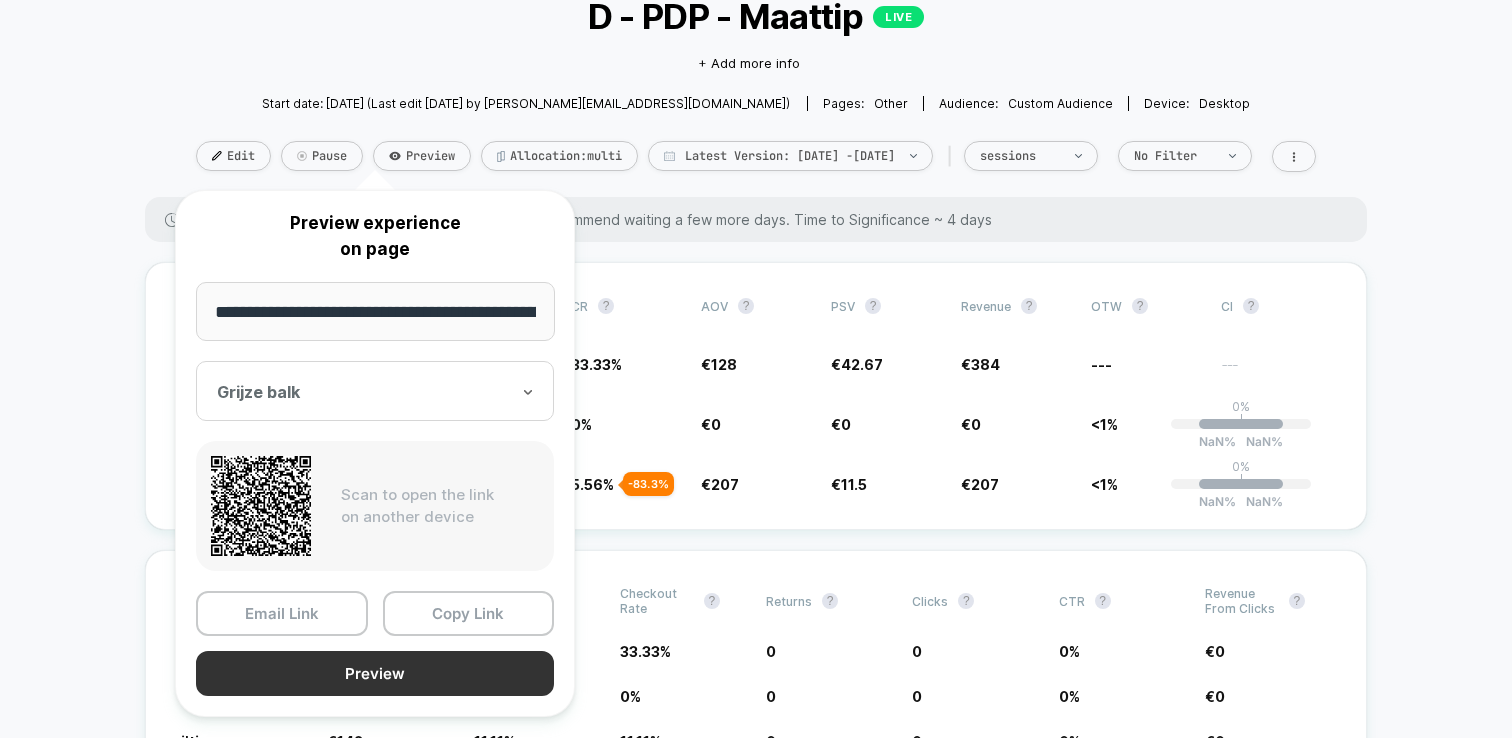 click on "Preview" at bounding box center [375, 673] 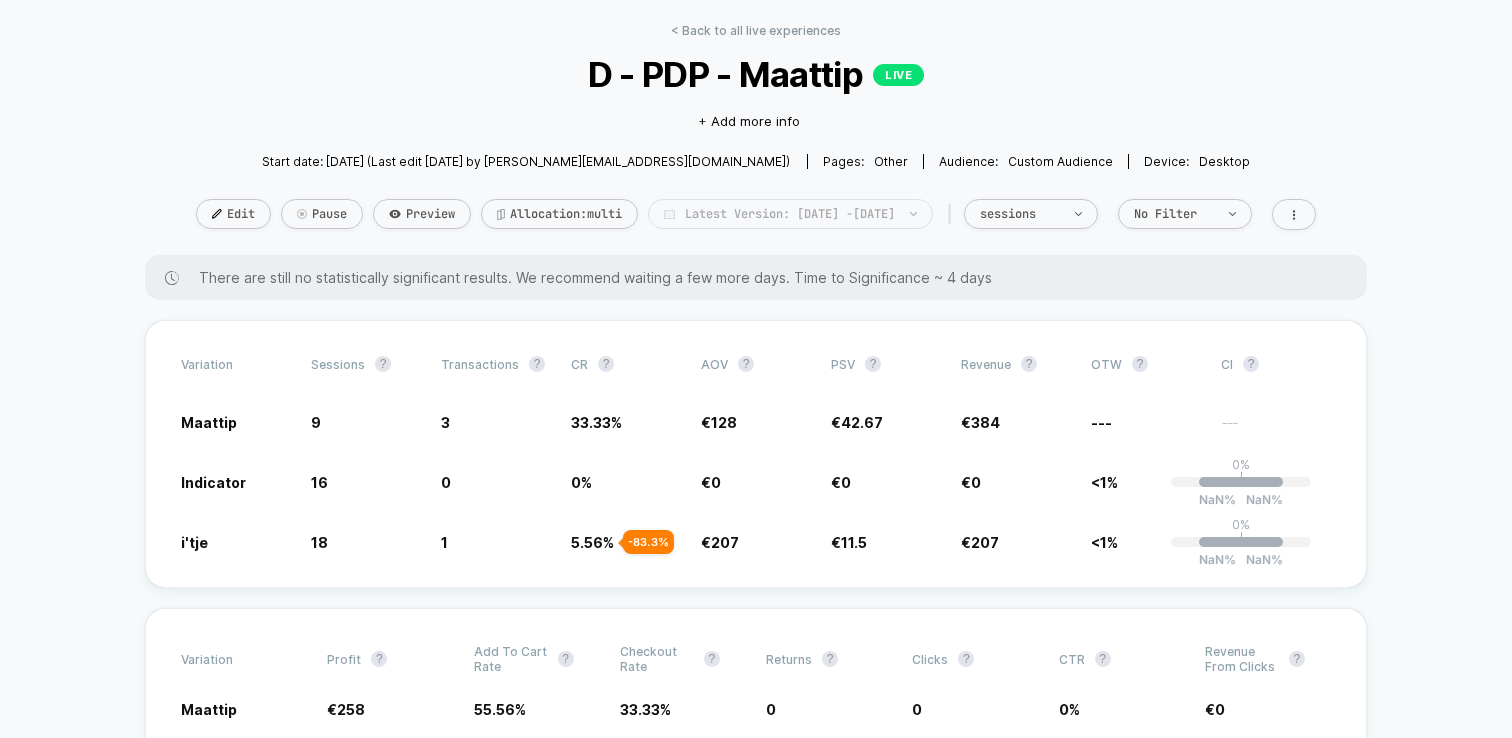 scroll, scrollTop: 0, scrollLeft: 0, axis: both 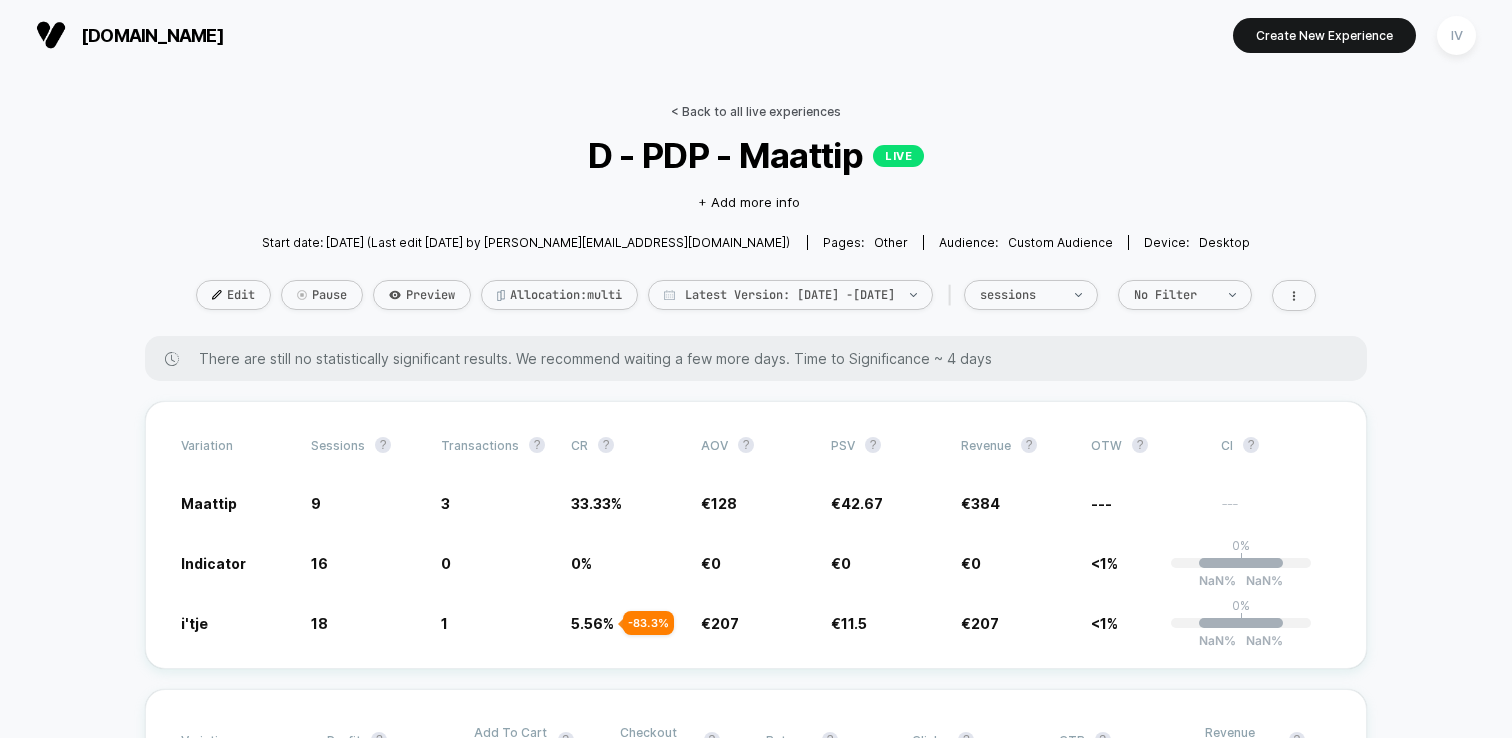 click on "< Back to all live experiences" at bounding box center [756, 111] 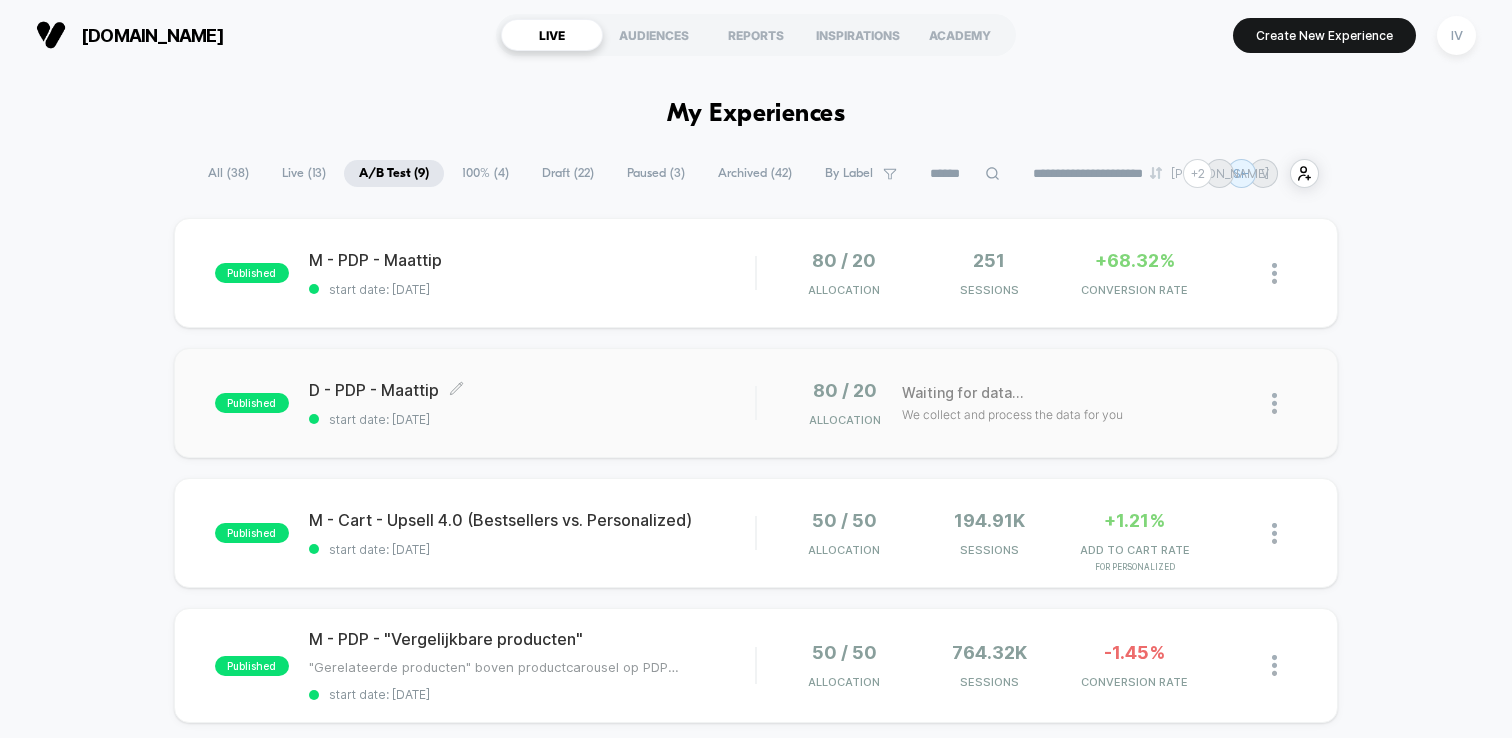 click on "D - PDP - Maattip Click to edit experience details" at bounding box center [532, 390] 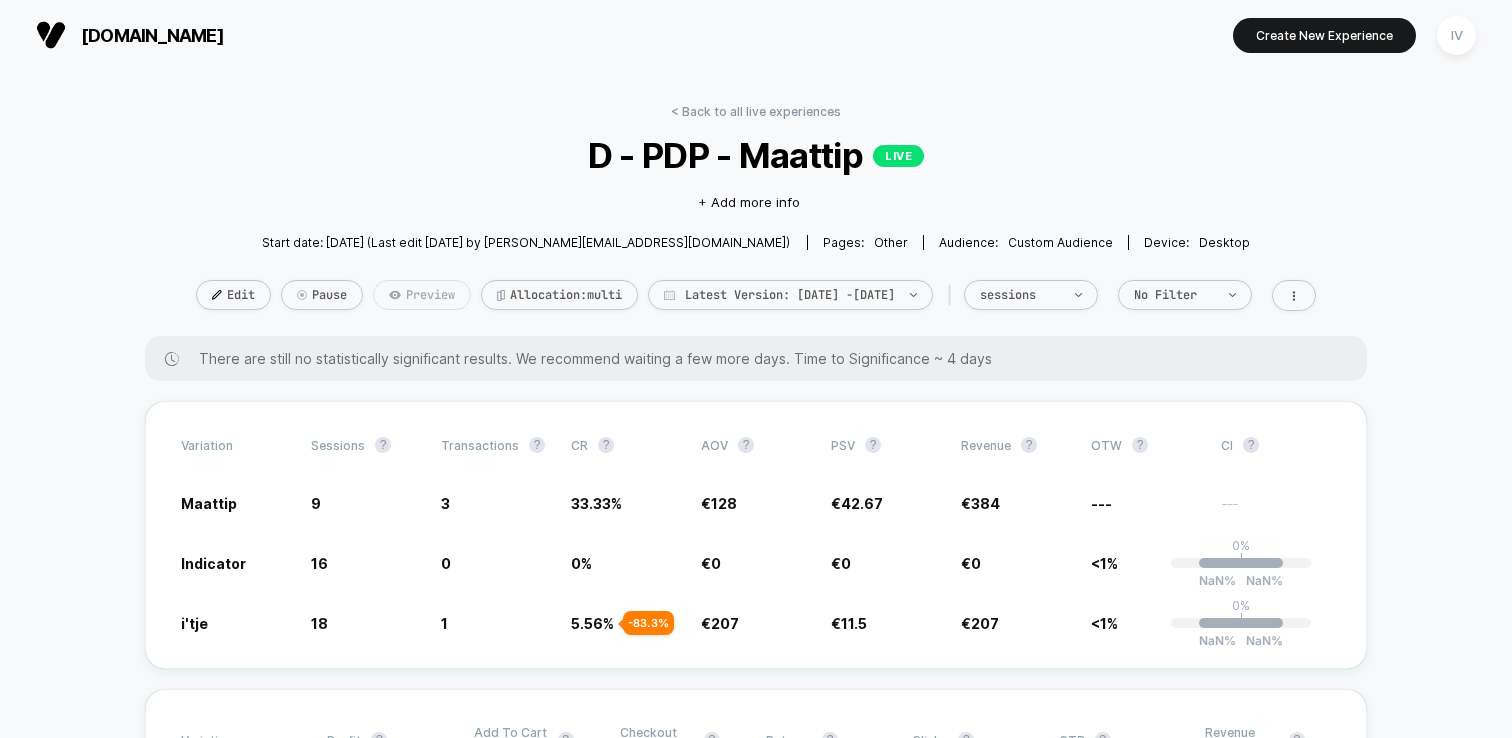 click on "Preview" at bounding box center [422, 295] 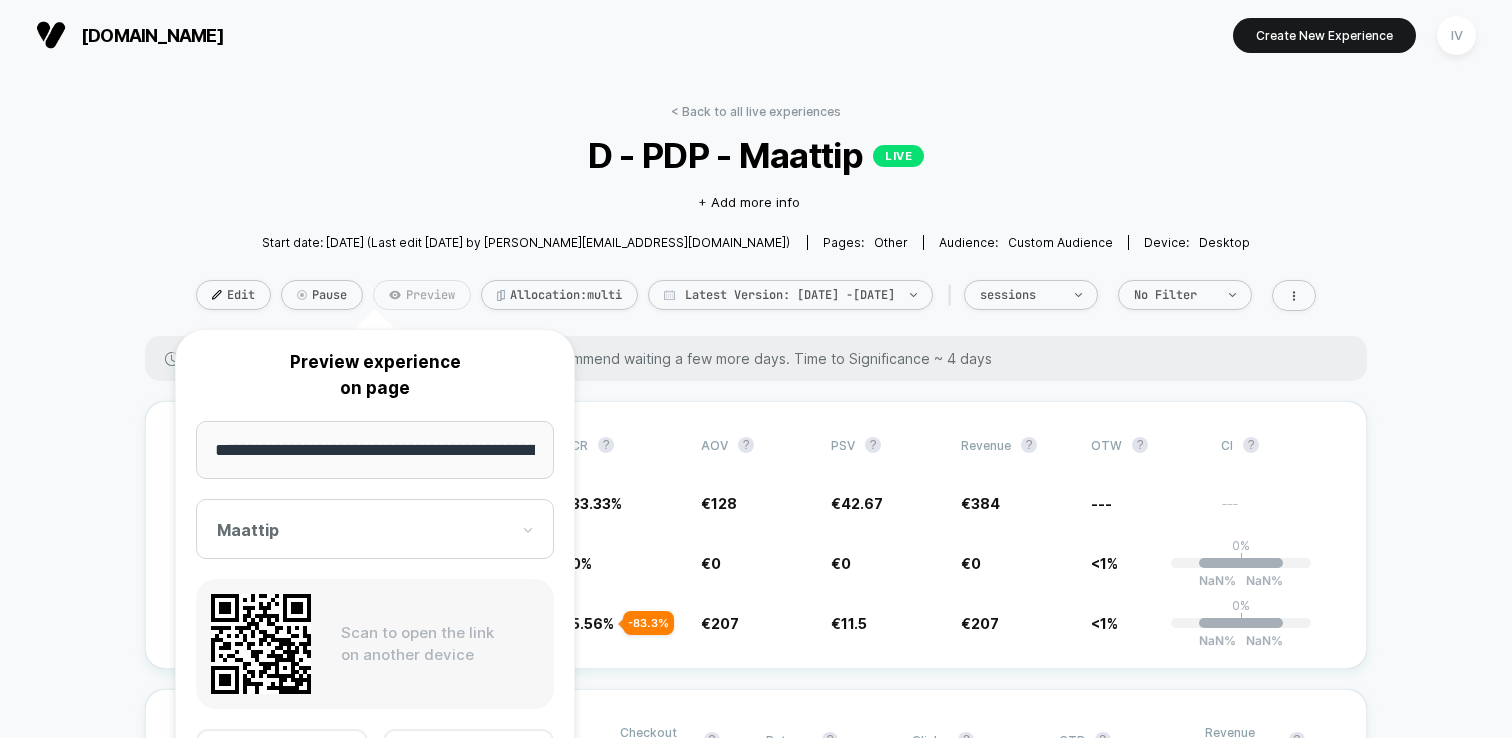 scroll, scrollTop: 0, scrollLeft: 108, axis: horizontal 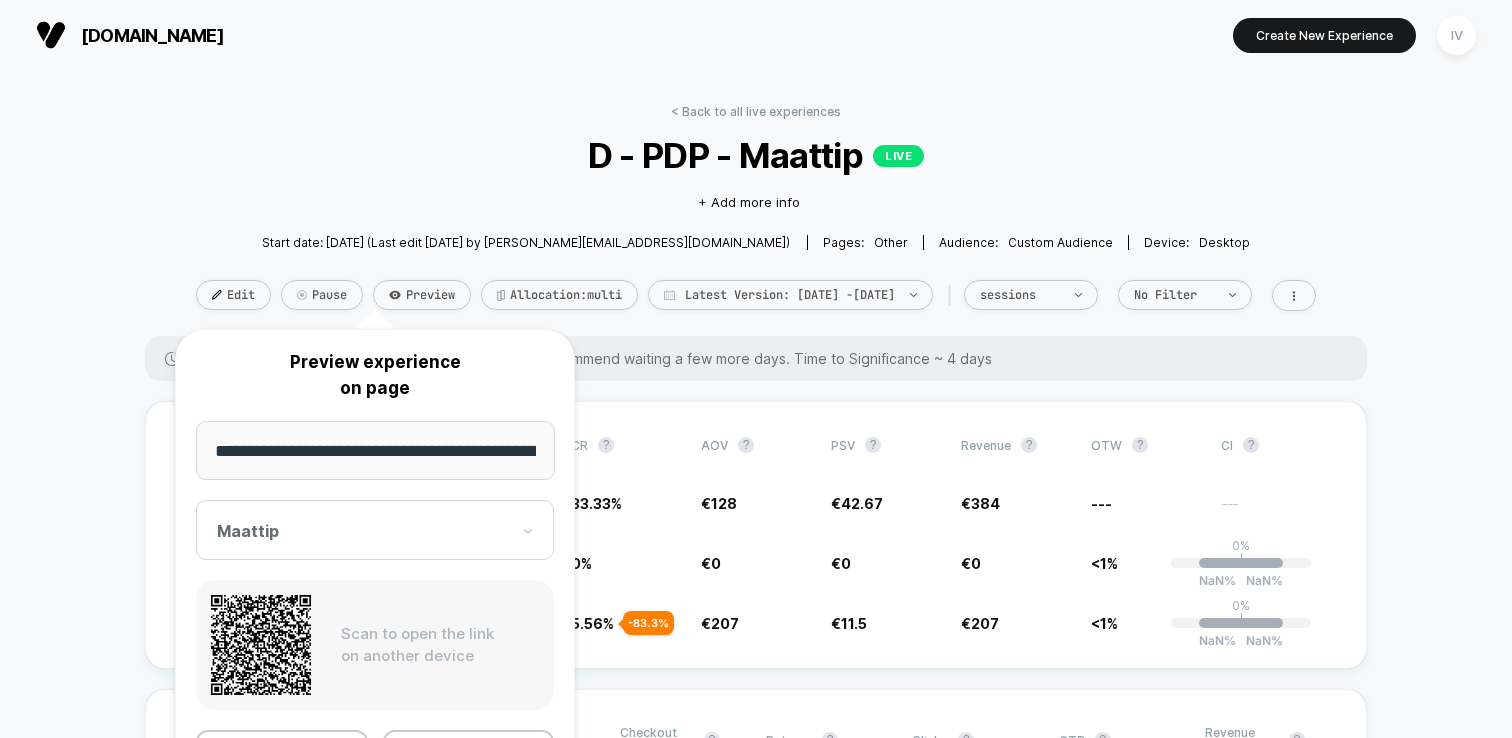 click on "Maattip" at bounding box center [375, 530] 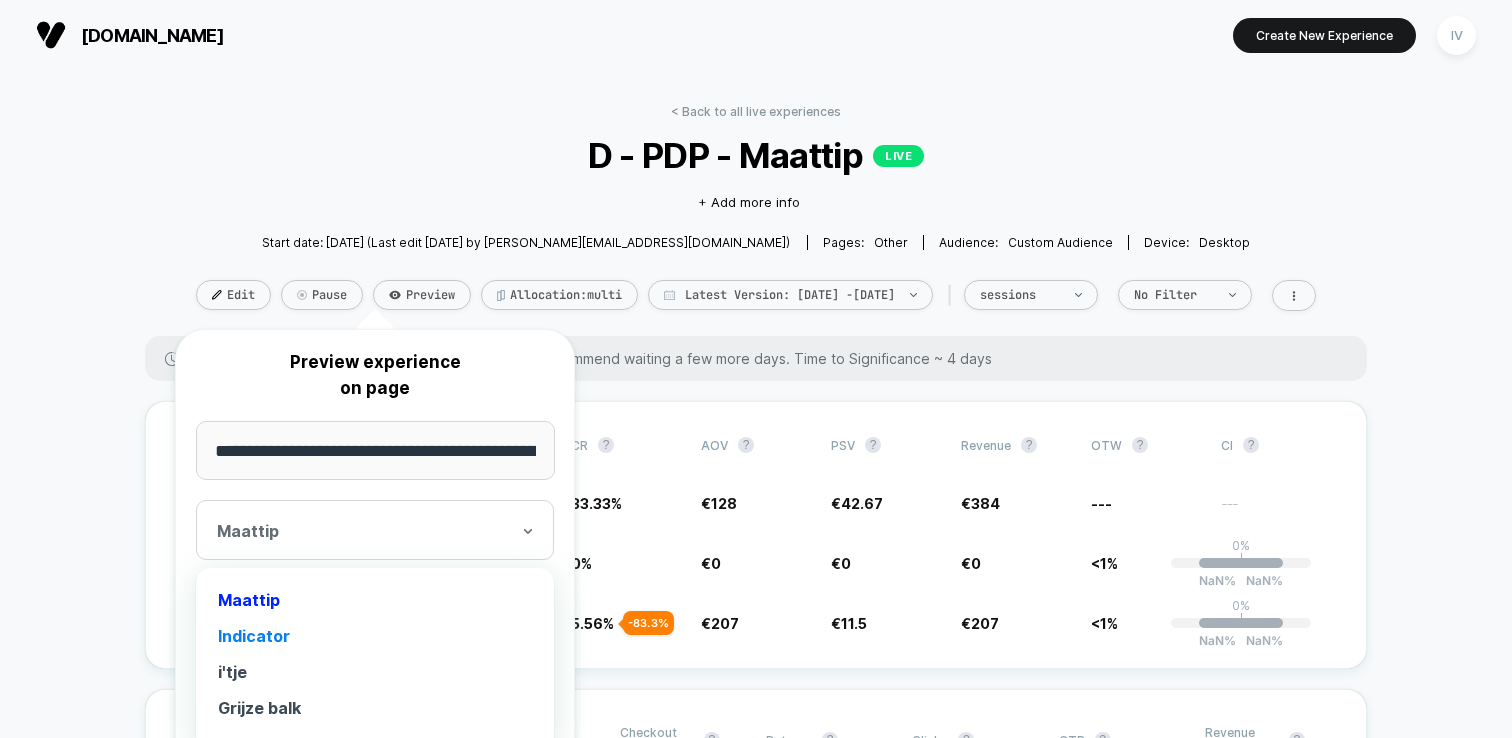 click on "Indicator" at bounding box center [375, 636] 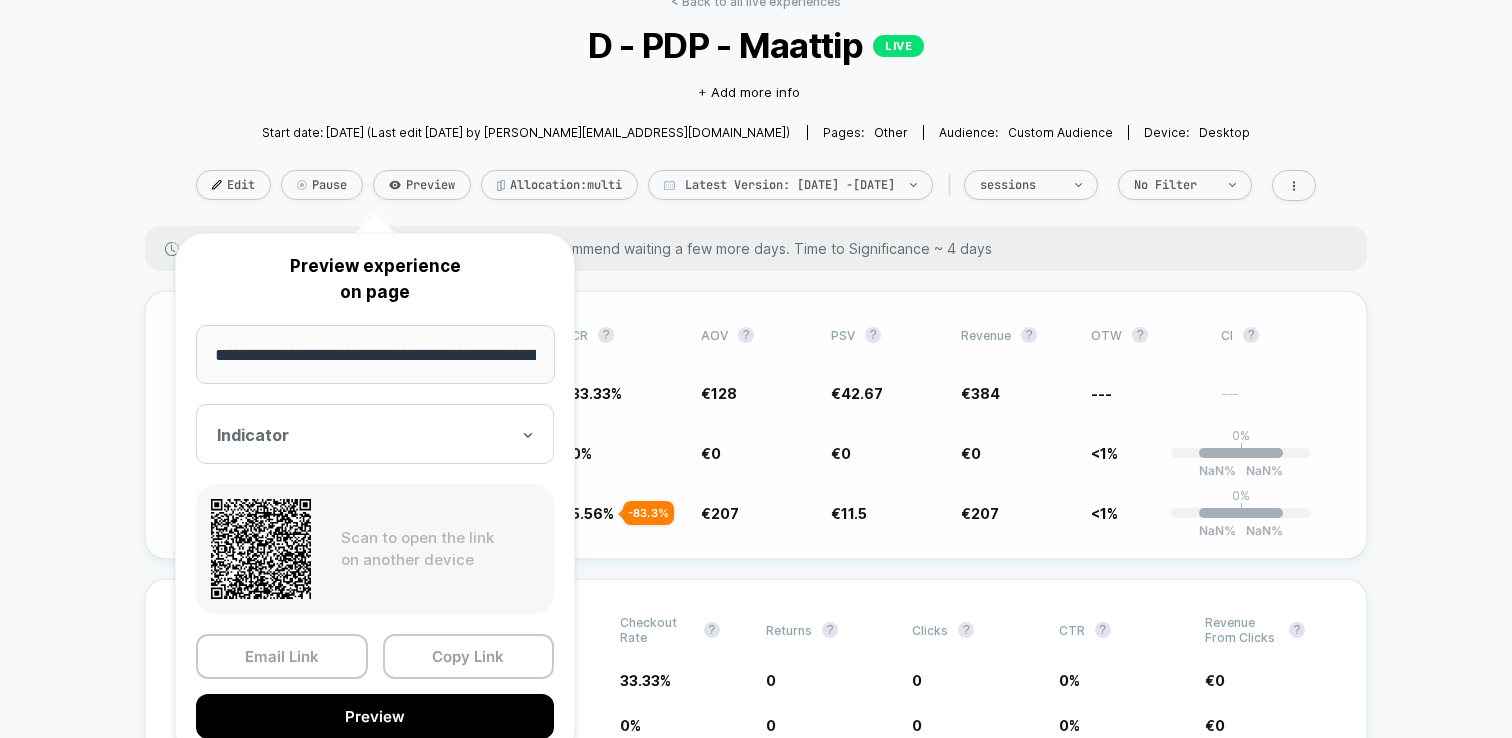 scroll, scrollTop: 126, scrollLeft: 0, axis: vertical 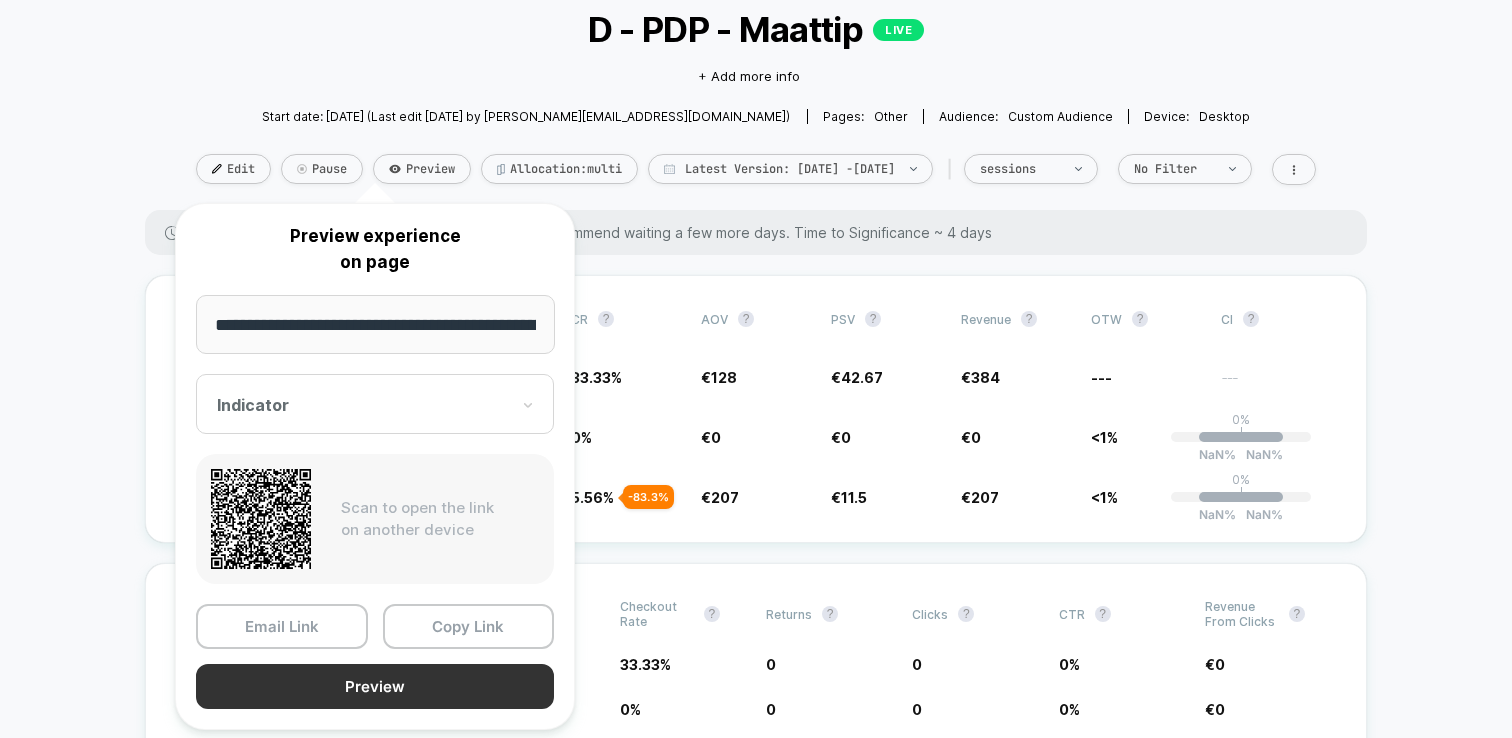 click on "Preview" at bounding box center [375, 686] 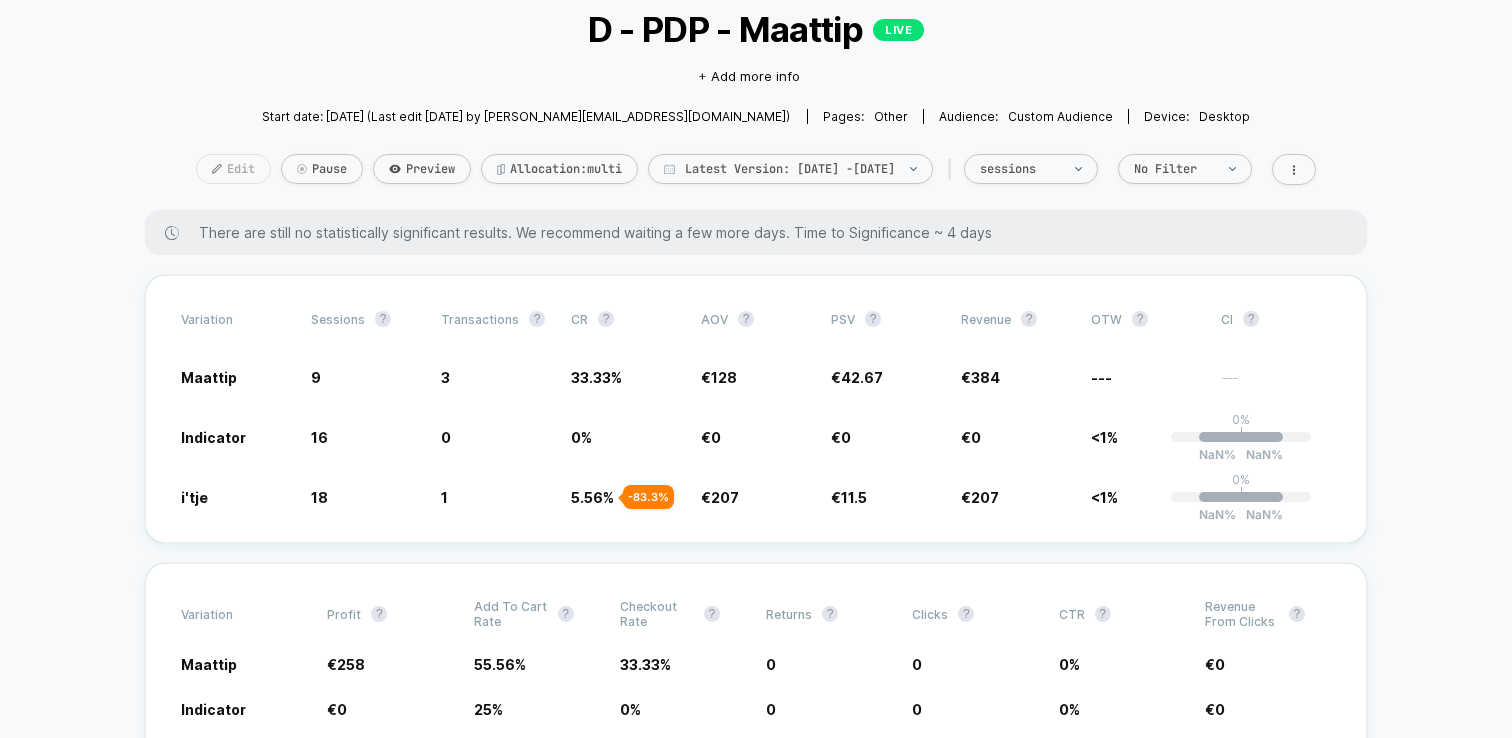 click on "Edit" at bounding box center (233, 169) 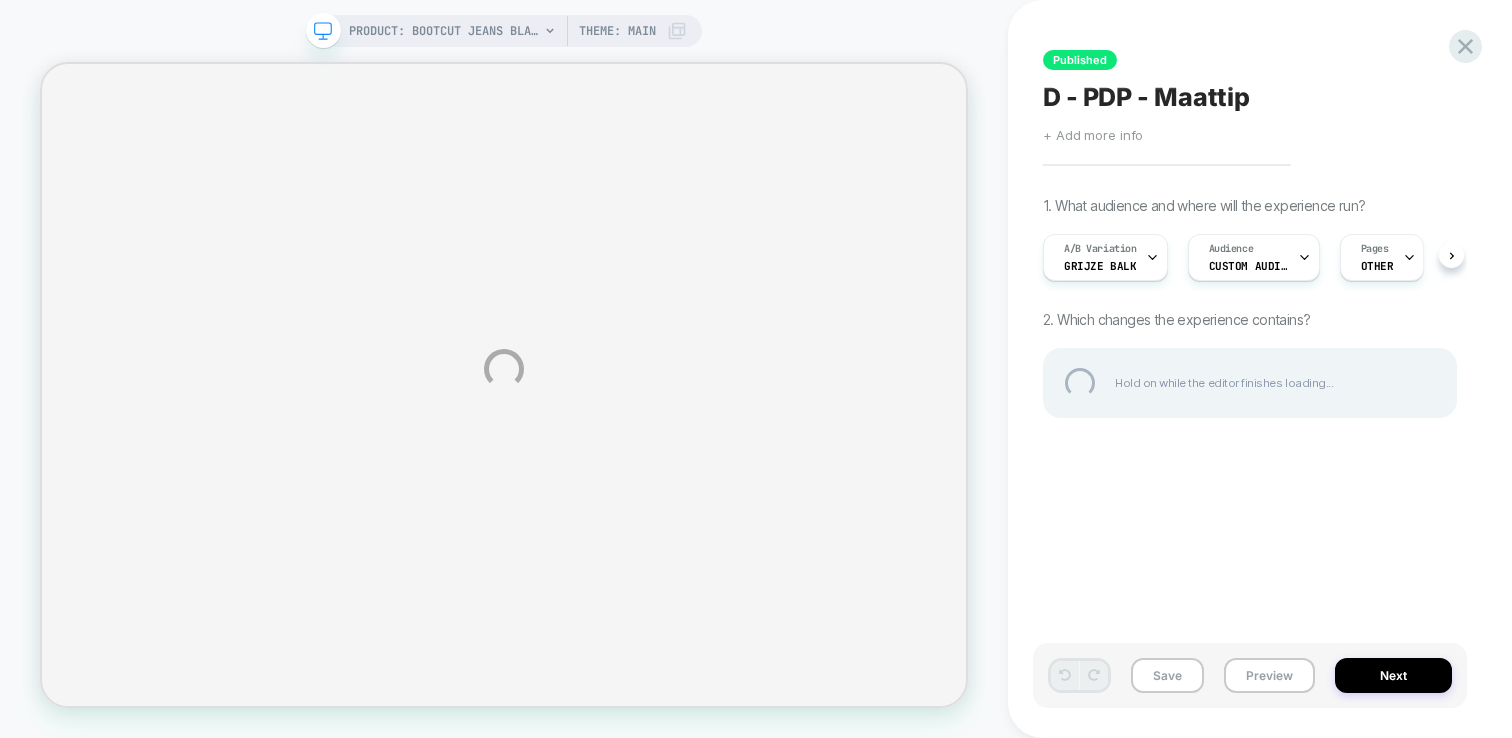 click on "PRODUCT: BOOTCUT JEANS BLAUW [boot cut blue] PRODUCT: BOOTCUT JEANS BLAUW [boot cut blue] Theme: MAIN Published D - PDP - Maattip Click to edit experience details + Add more info 1. What audience and where will the experience run? A/B Variation Grijze balk Audience Custom Audience Pages OTHER Devices DESKTOP Trigger Page Load 2. Which changes the experience contains? Hold on while the editor finishes loading... Save Preview Next" at bounding box center (756, 369) 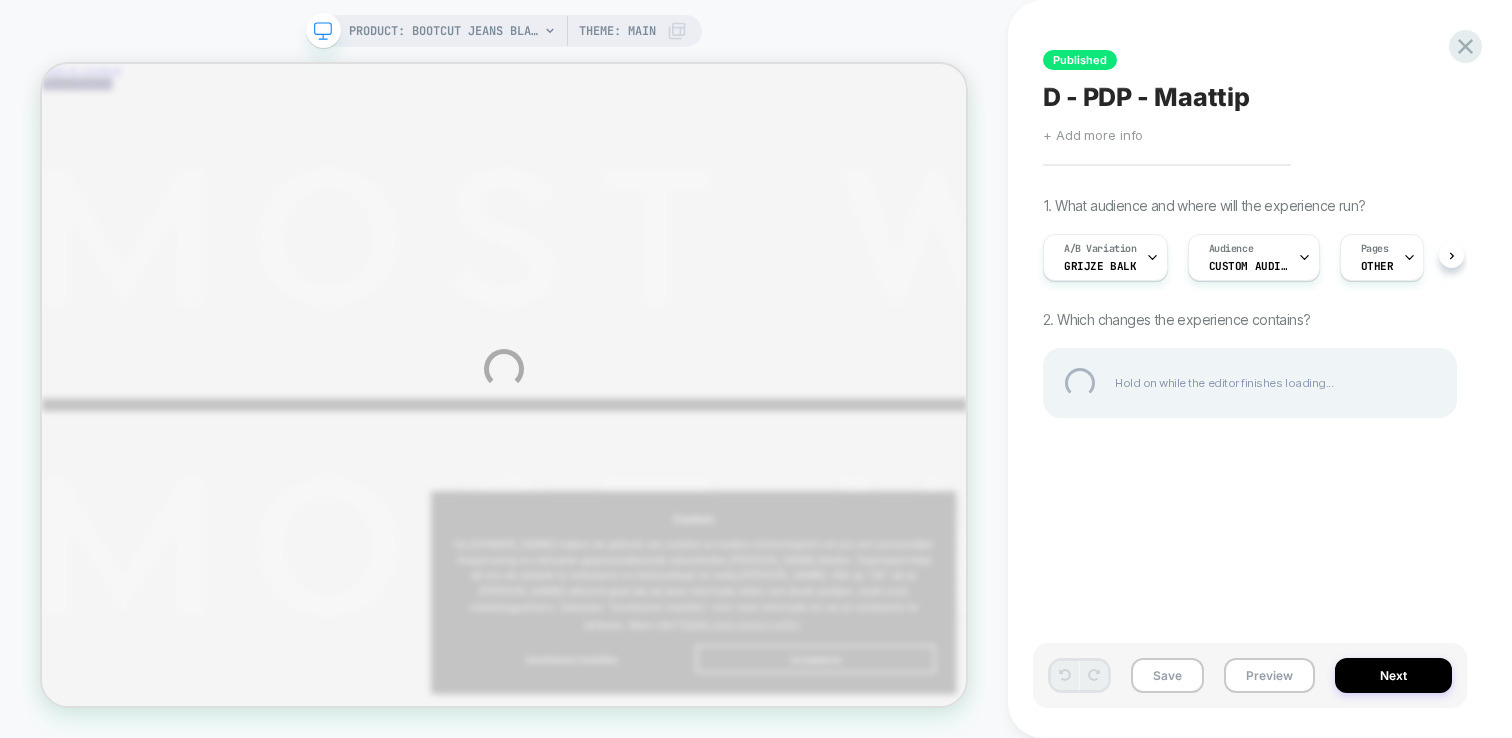 scroll, scrollTop: 0, scrollLeft: 0, axis: both 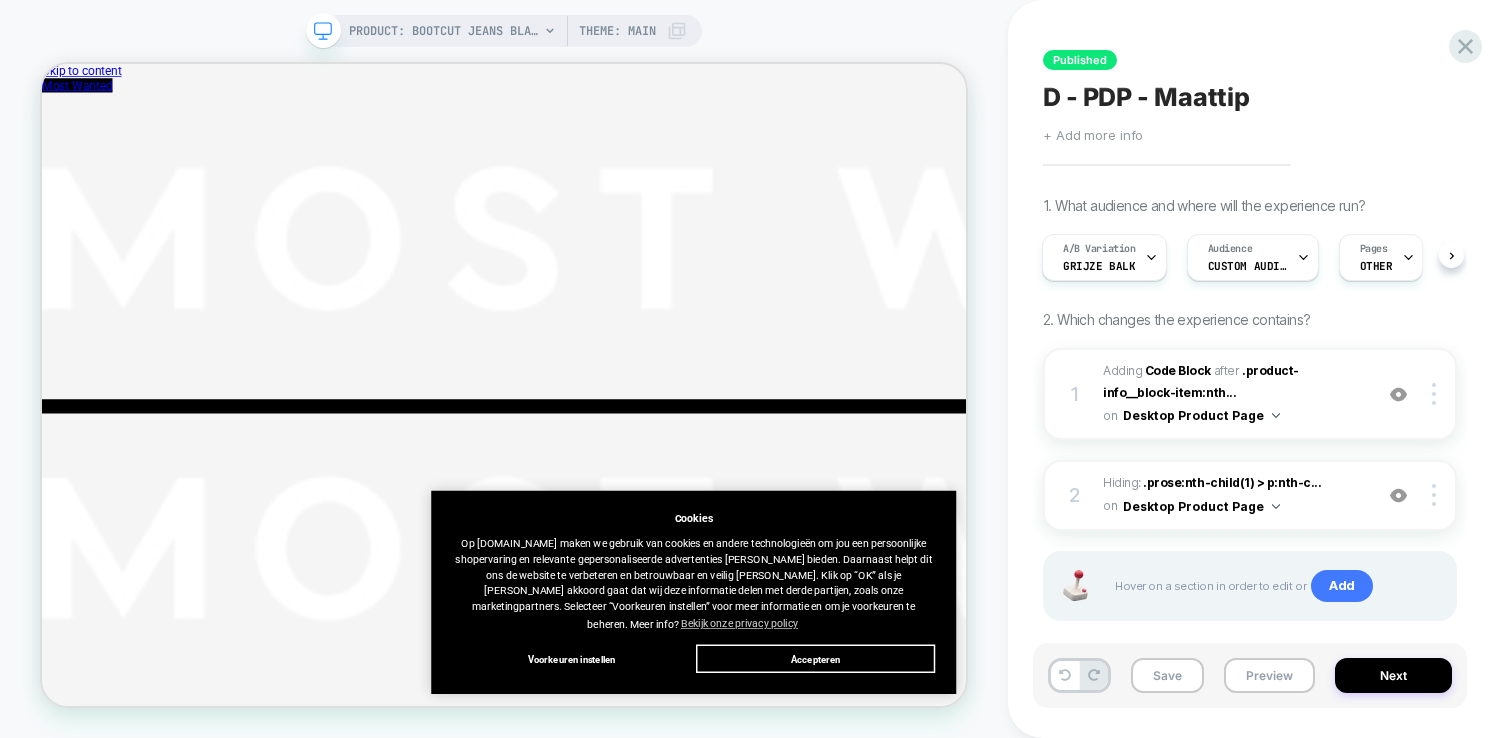 click 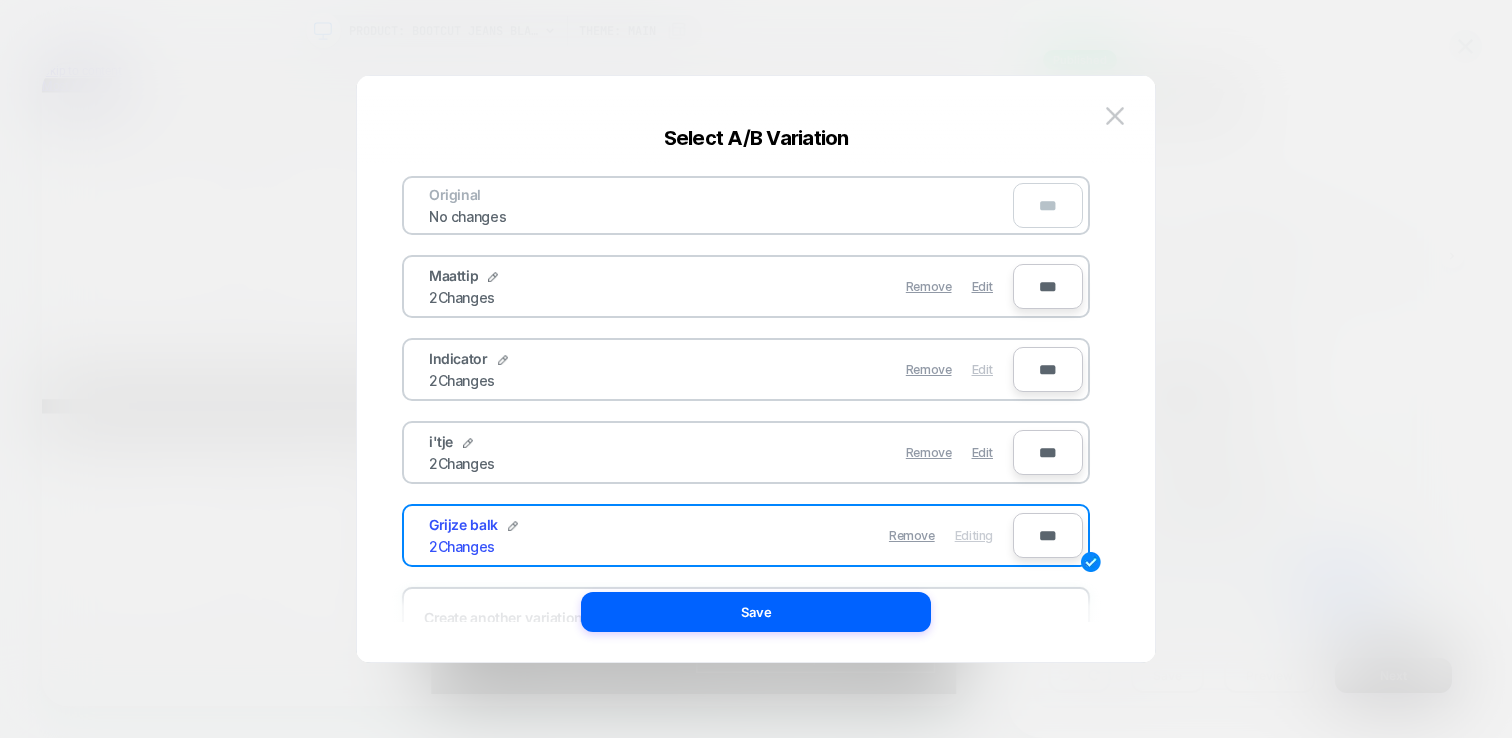 click on "Edit" at bounding box center [982, 369] 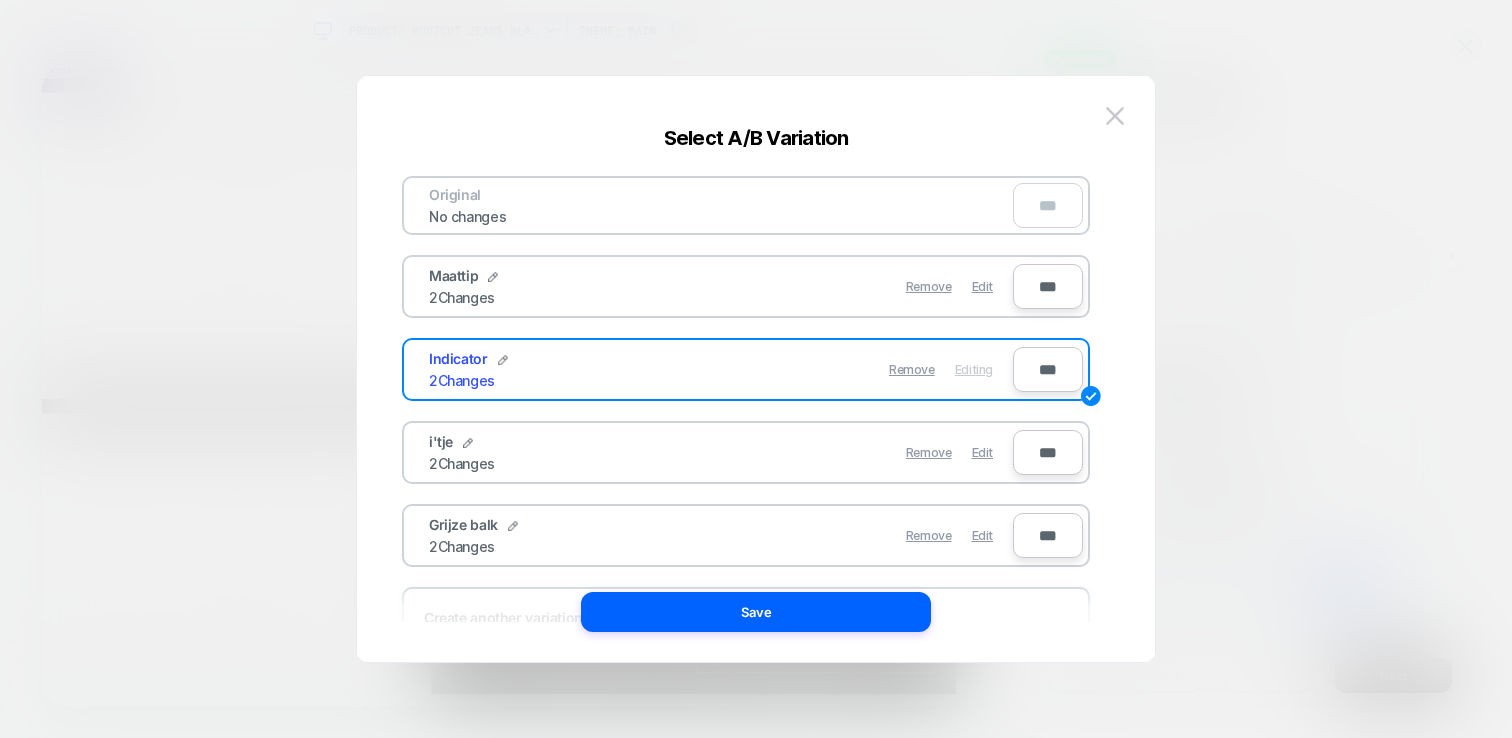 click on "Original No changes *** Maattip 2  Changes Remove Edit *** Indicator 2  Changes Remove Editing *** i'tje 2  Changes Remove Edit *** Grijze balk 2  Changes Remove Edit *** Create another variation" at bounding box center [756, 379] 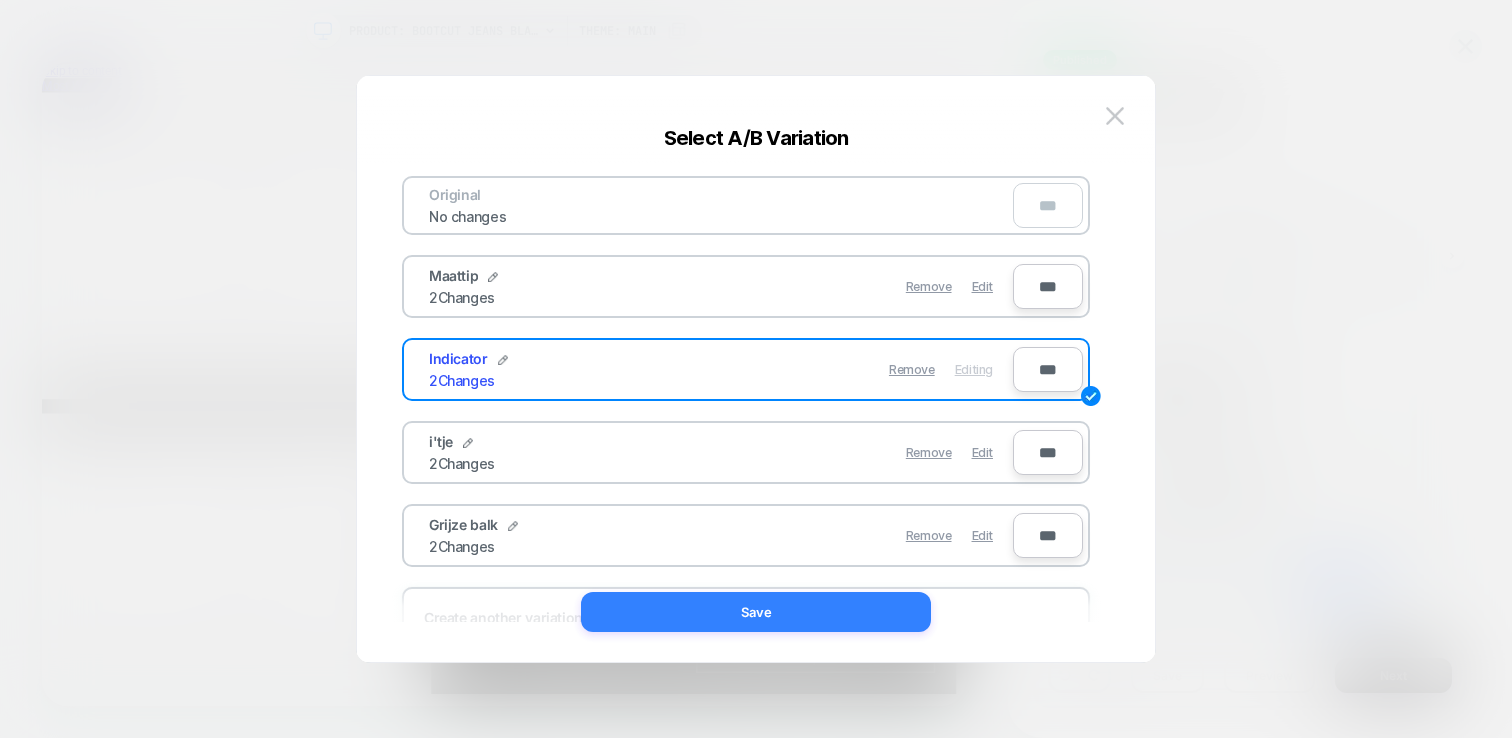 click on "Save" at bounding box center (756, 612) 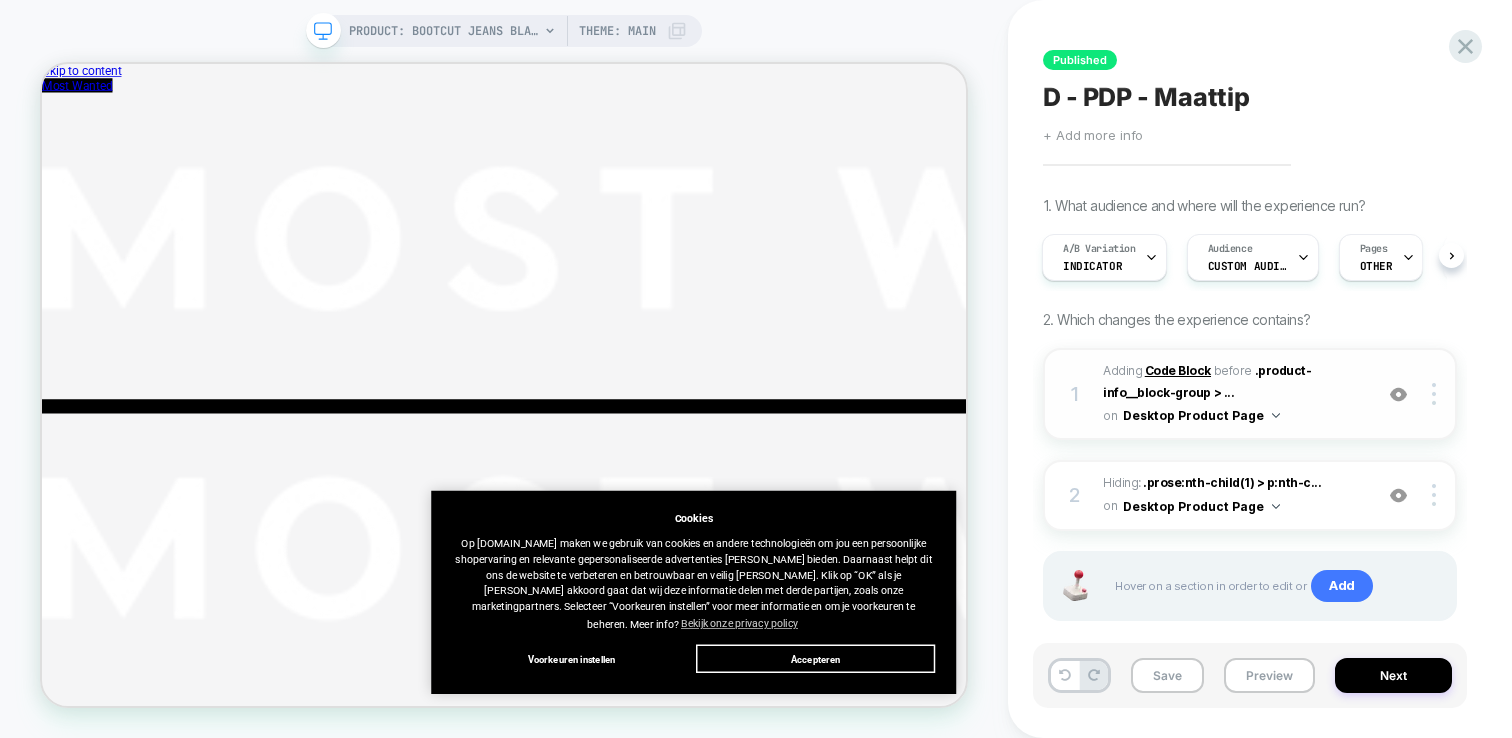 click on "Code Block" at bounding box center [1178, 370] 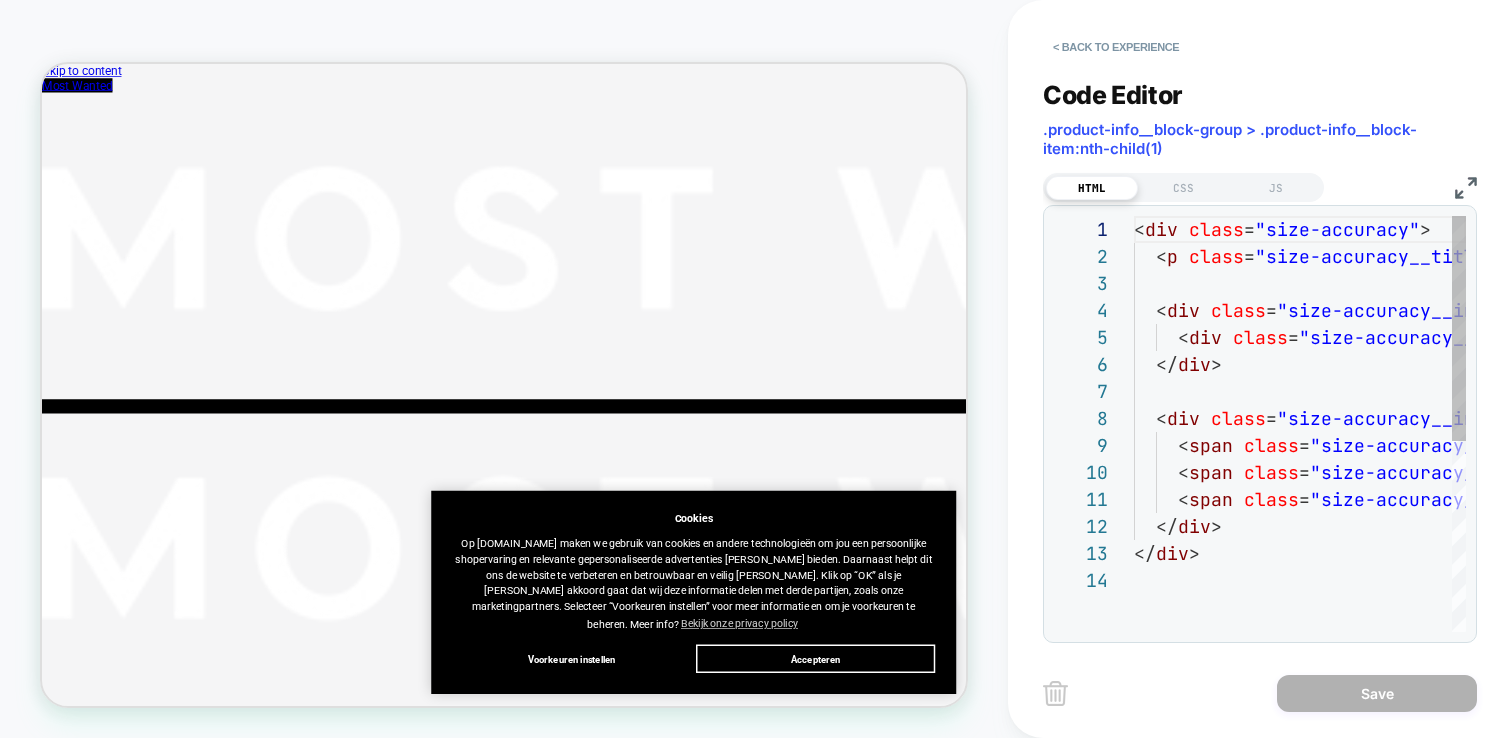 scroll, scrollTop: 270, scrollLeft: 0, axis: vertical 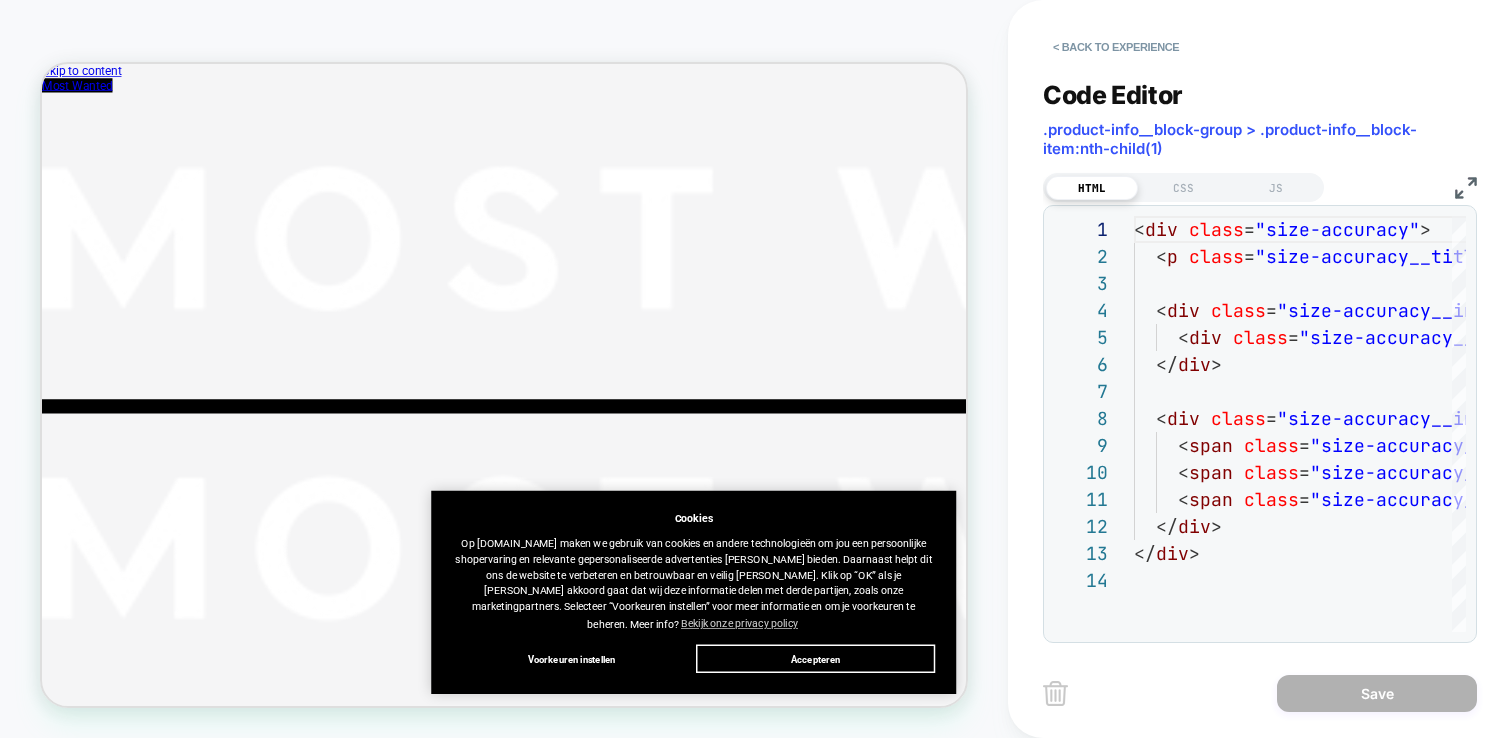 click at bounding box center [1466, 188] 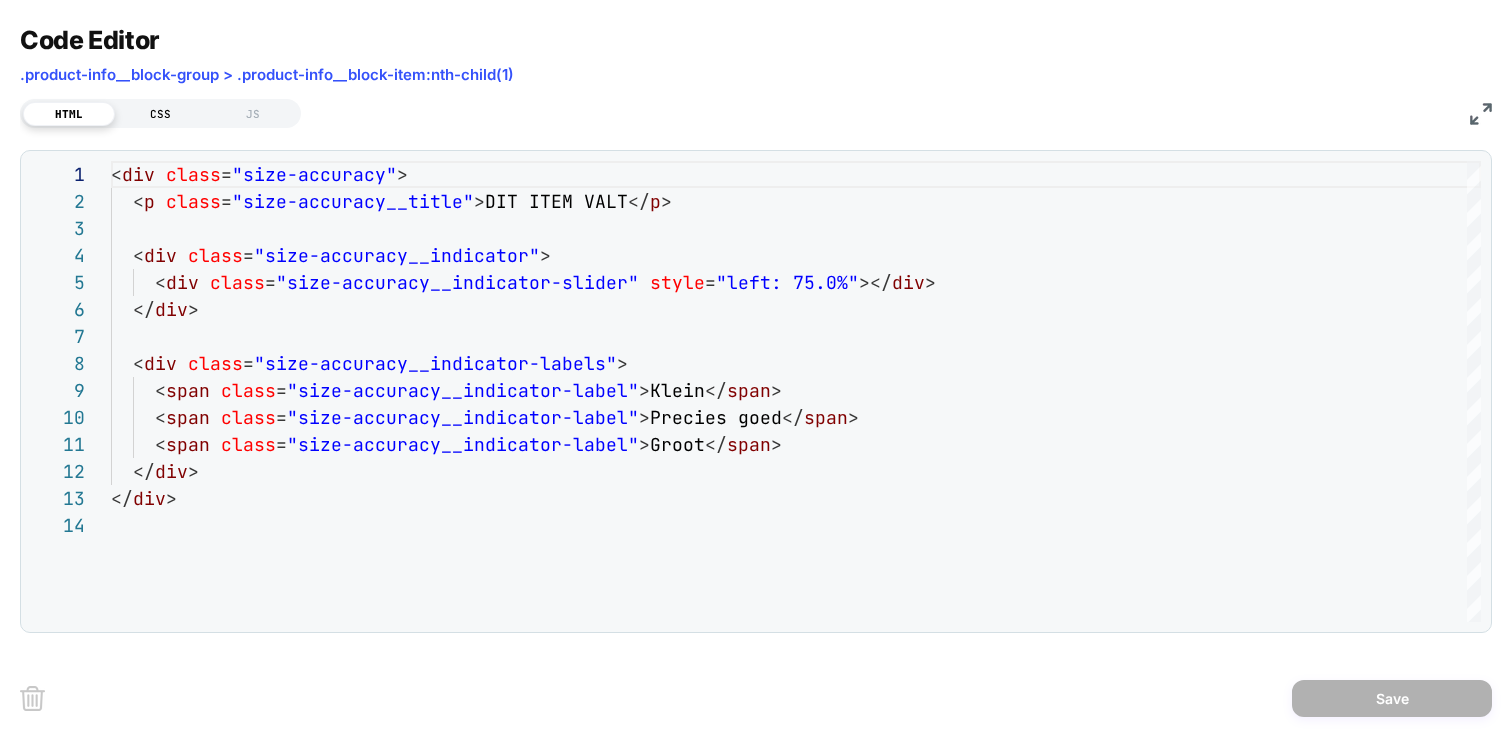 click on "CSS" at bounding box center (161, 114) 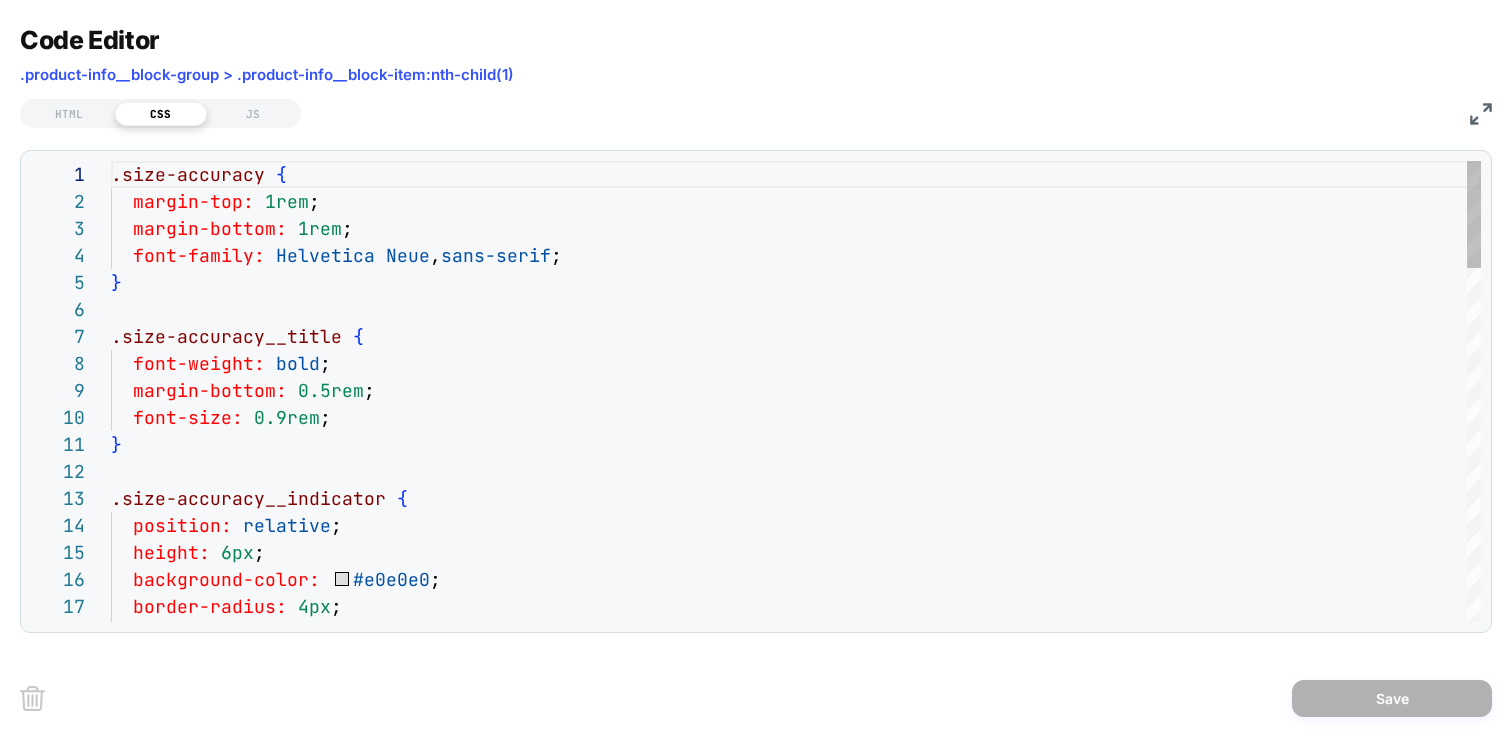 scroll, scrollTop: 270, scrollLeft: 0, axis: vertical 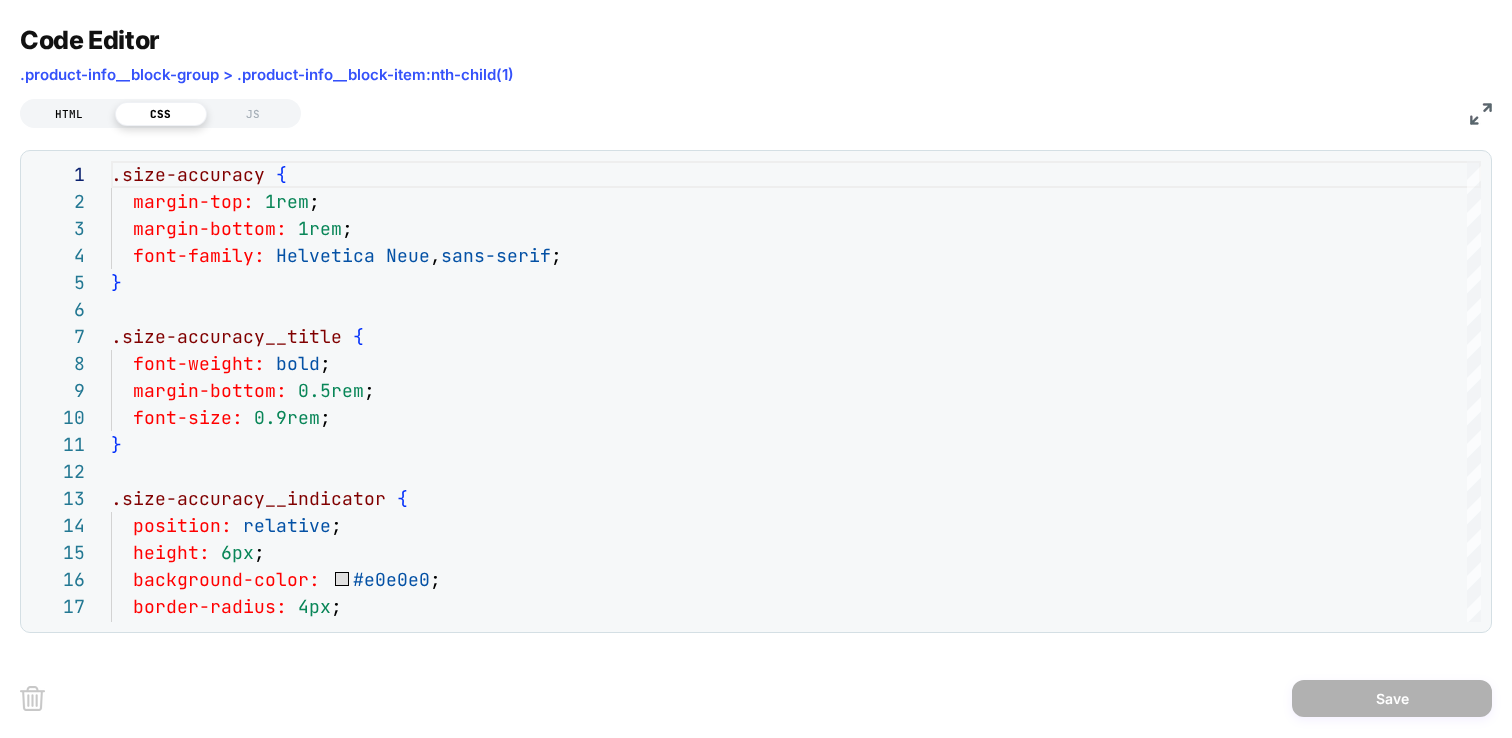click on "HTML" at bounding box center (69, 114) 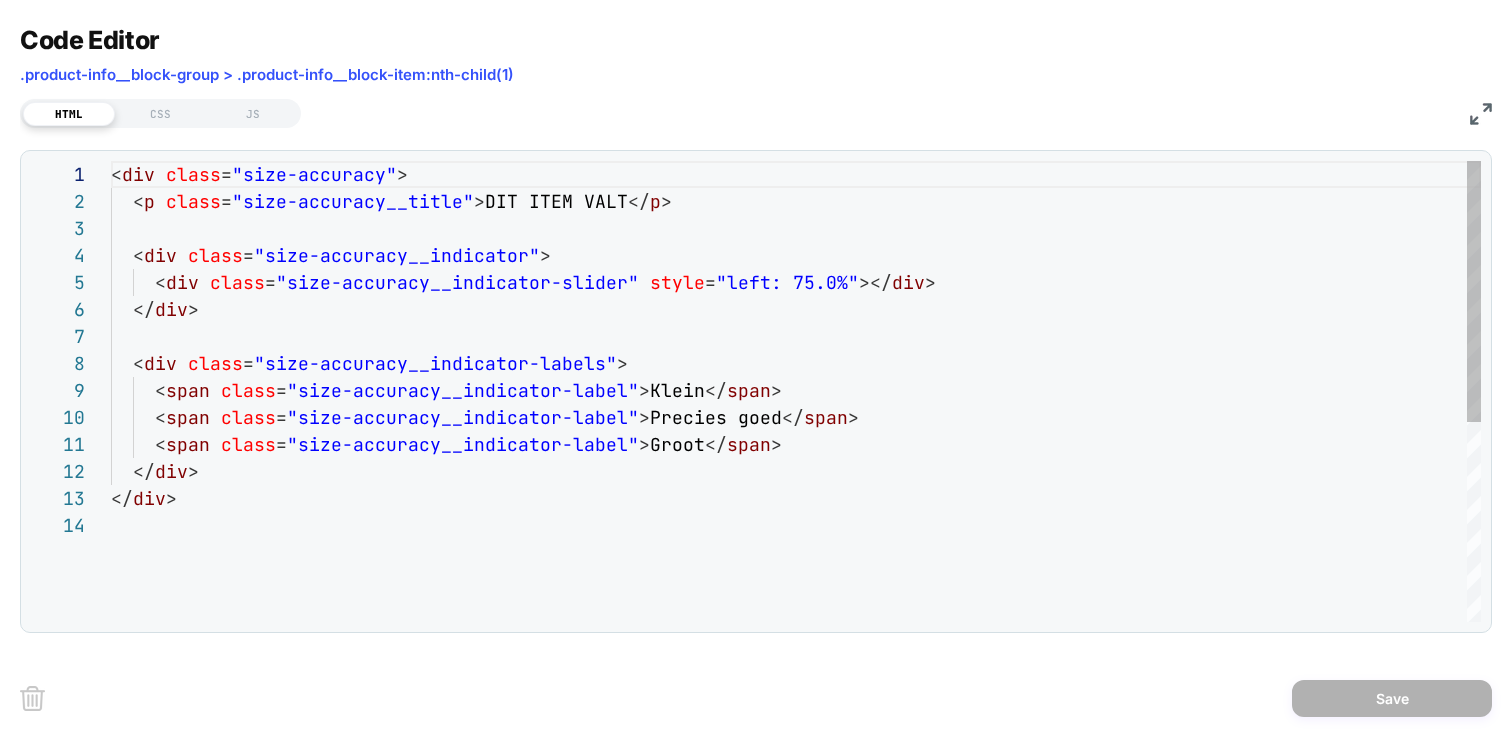 scroll, scrollTop: 270, scrollLeft: 0, axis: vertical 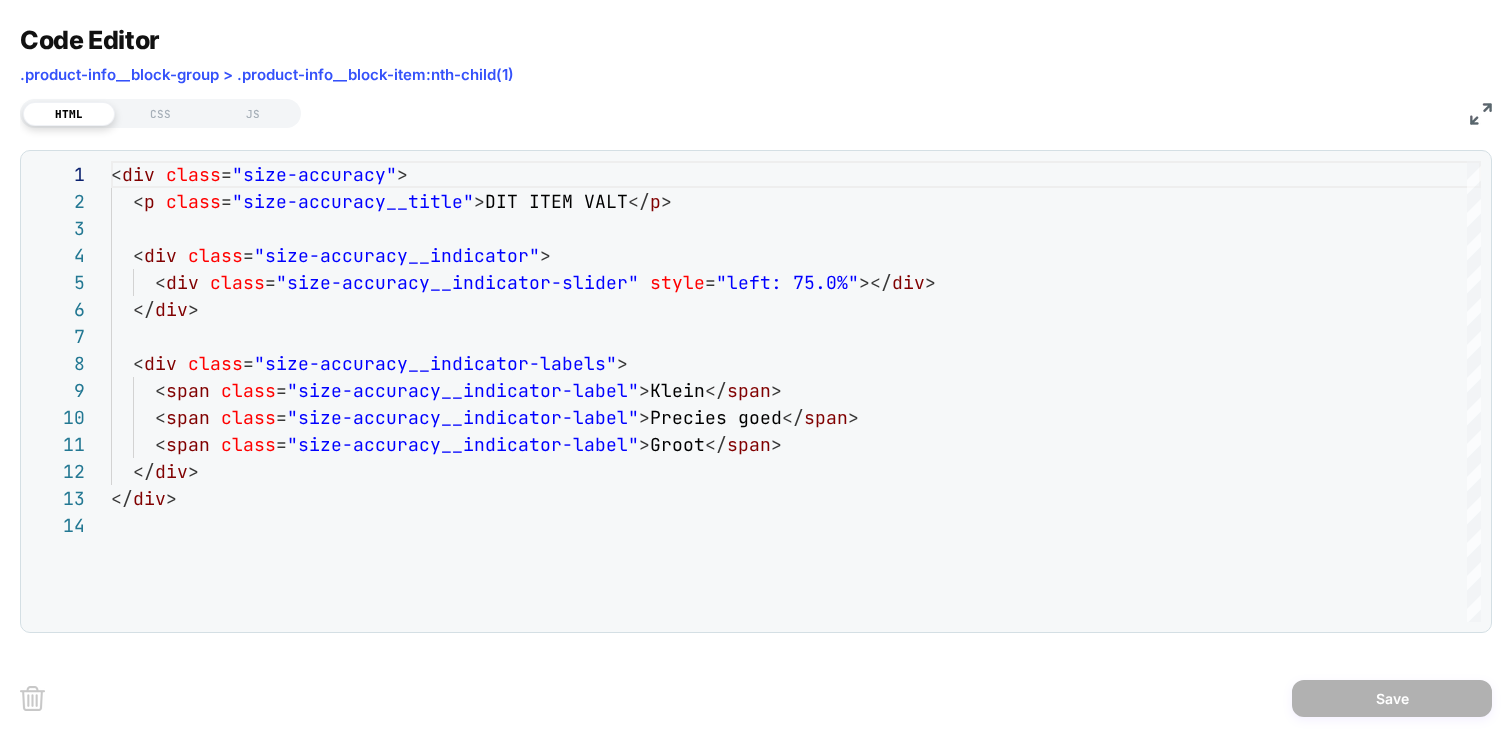 click on "HTML CSS JS" at bounding box center (756, 111) 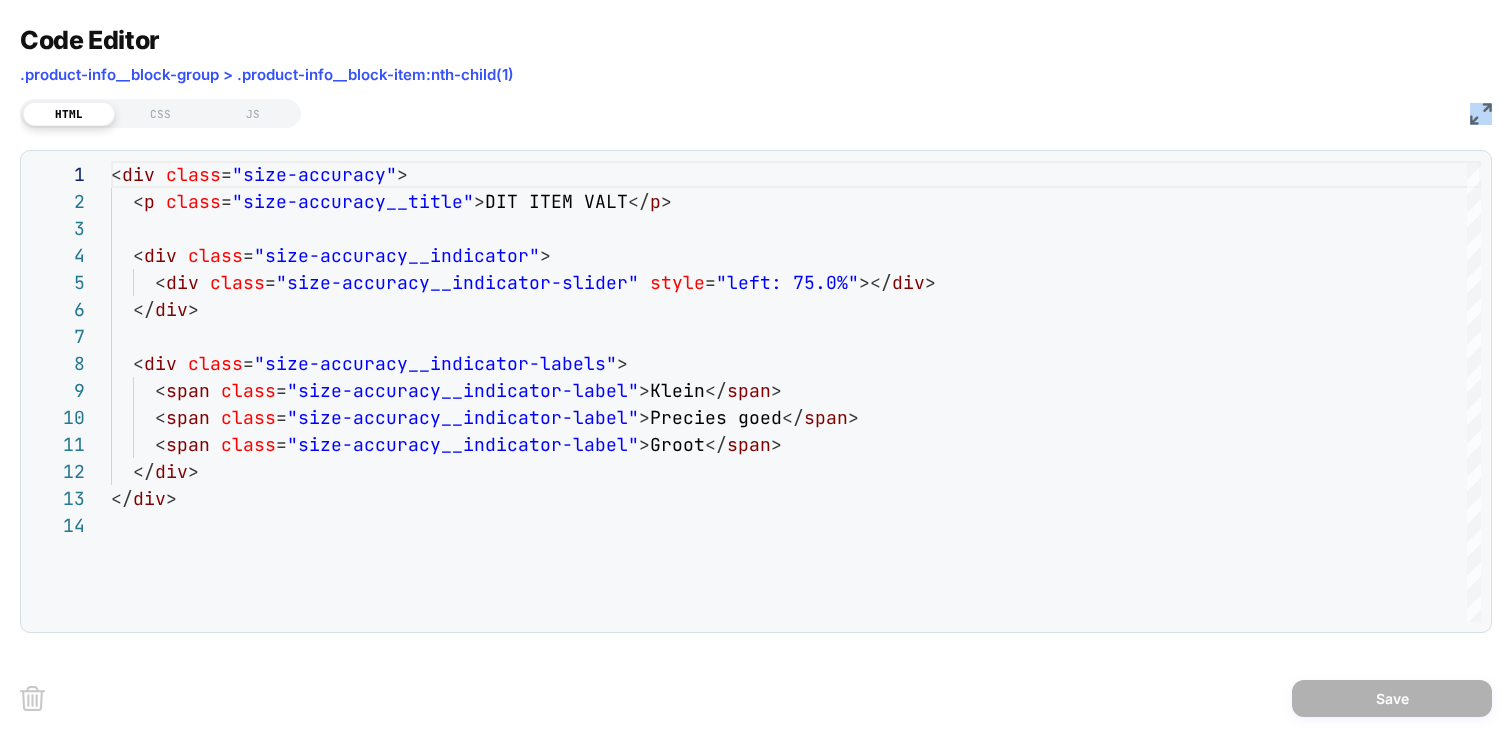 click on "HTML CSS JS" at bounding box center (756, 111) 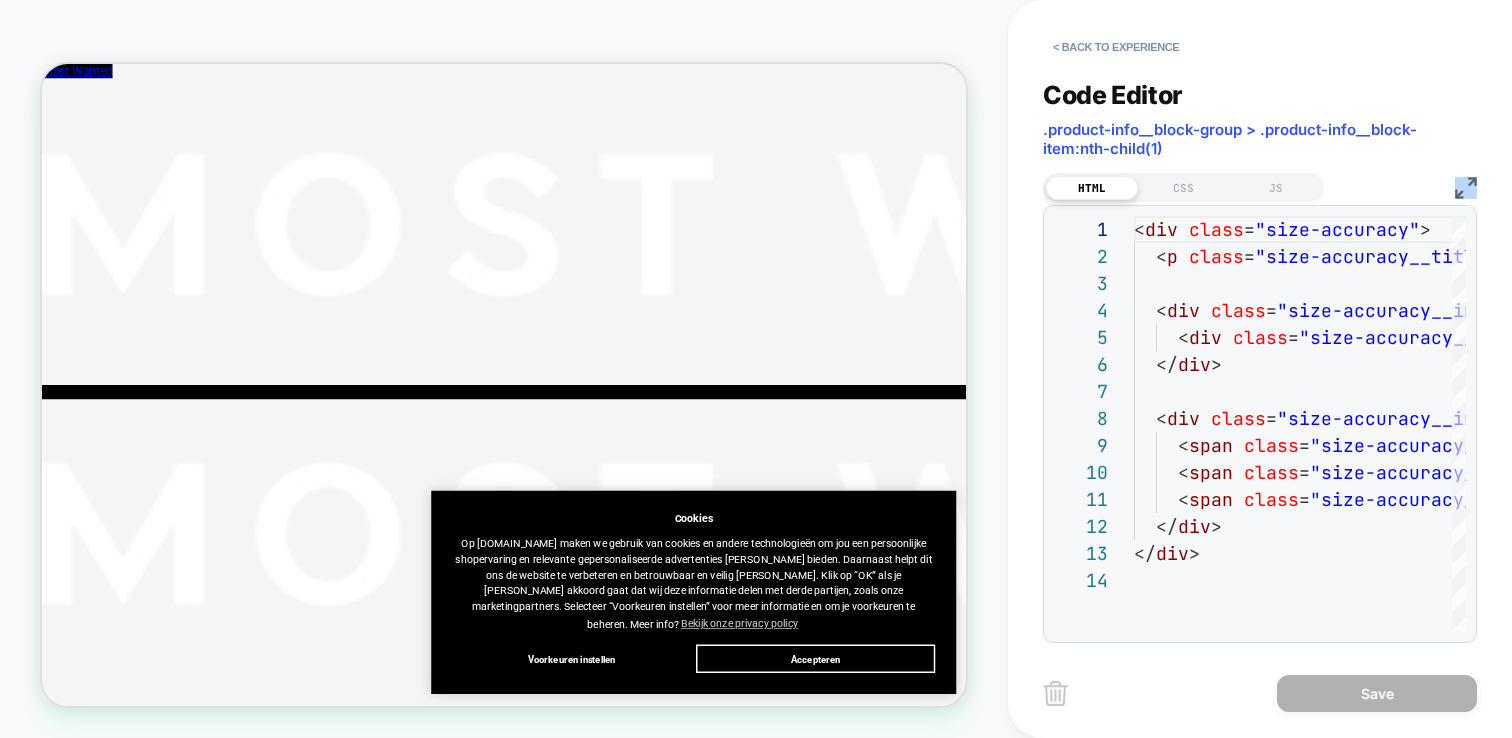 scroll, scrollTop: 708, scrollLeft: 0, axis: vertical 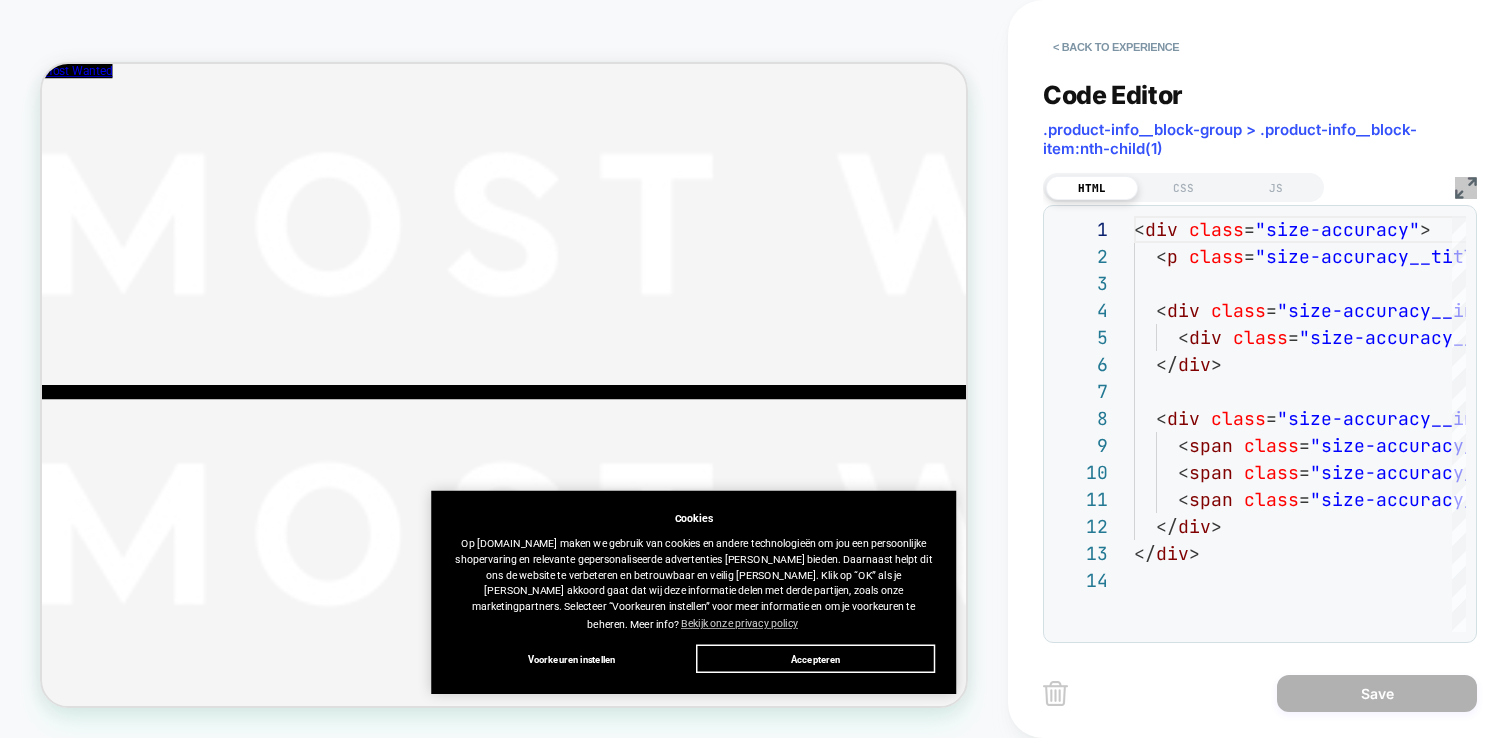 click on "Accepteren" at bounding box center [1073, 857] 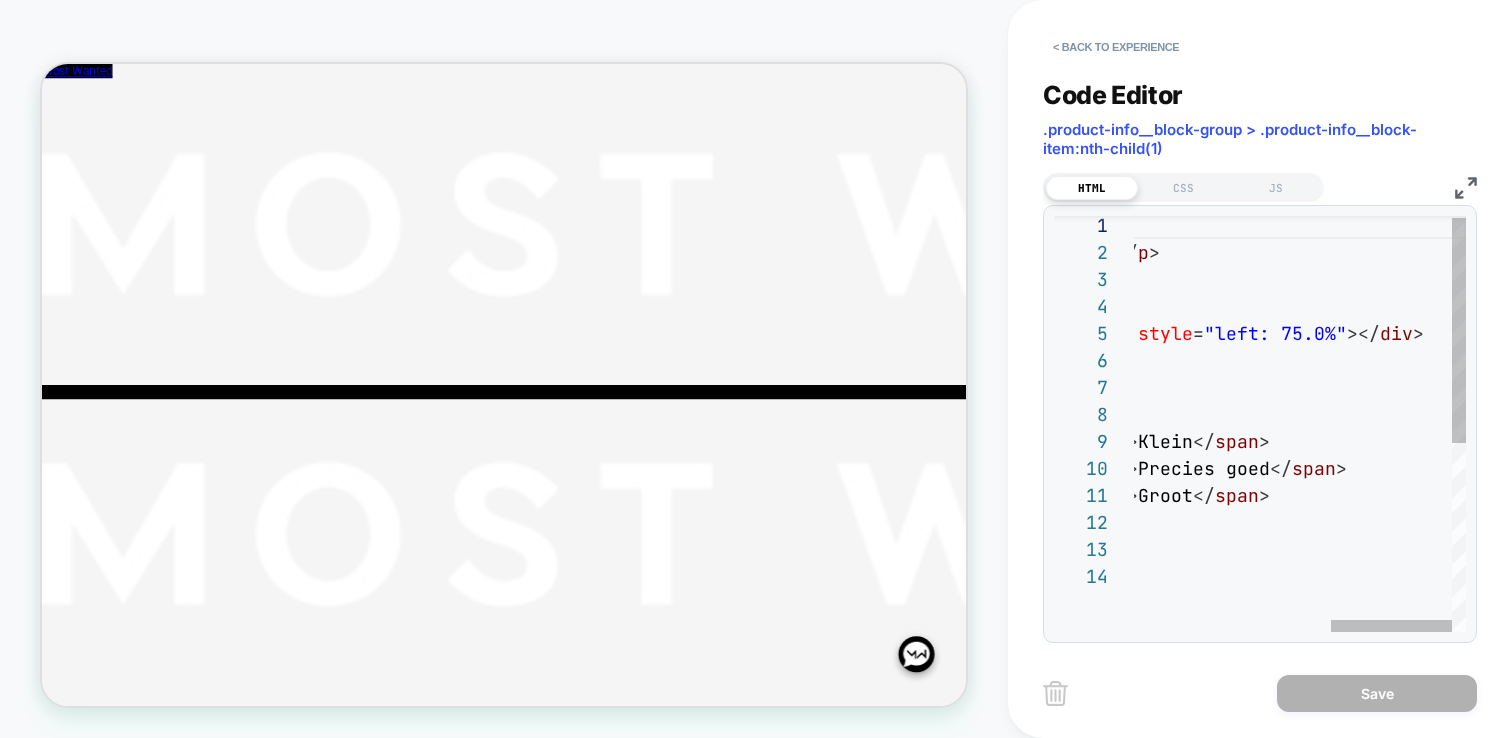 click on "< div   class = "size-accuracy" >    < p   class = "size-accuracy__title" > DIT ITEM VALT </ p >    < div   class = "size-accuracy__indicator" >      < div   class = "size-accuracy__indicator-slider"   style = "left: 75.0%" ></ div >    </ div >    < div   class = "size-accuracy__indicator-labels" >      < span   class = "size-accuracy__indicator-label" > [PERSON_NAME] </ span >      < span   class = "size-accuracy__indicator-label" > Precies goed </ span >      < span   class = "size-accuracy__indicator-label" > Groot </ span >    </ div > </ div >" at bounding box center (1032, 595) 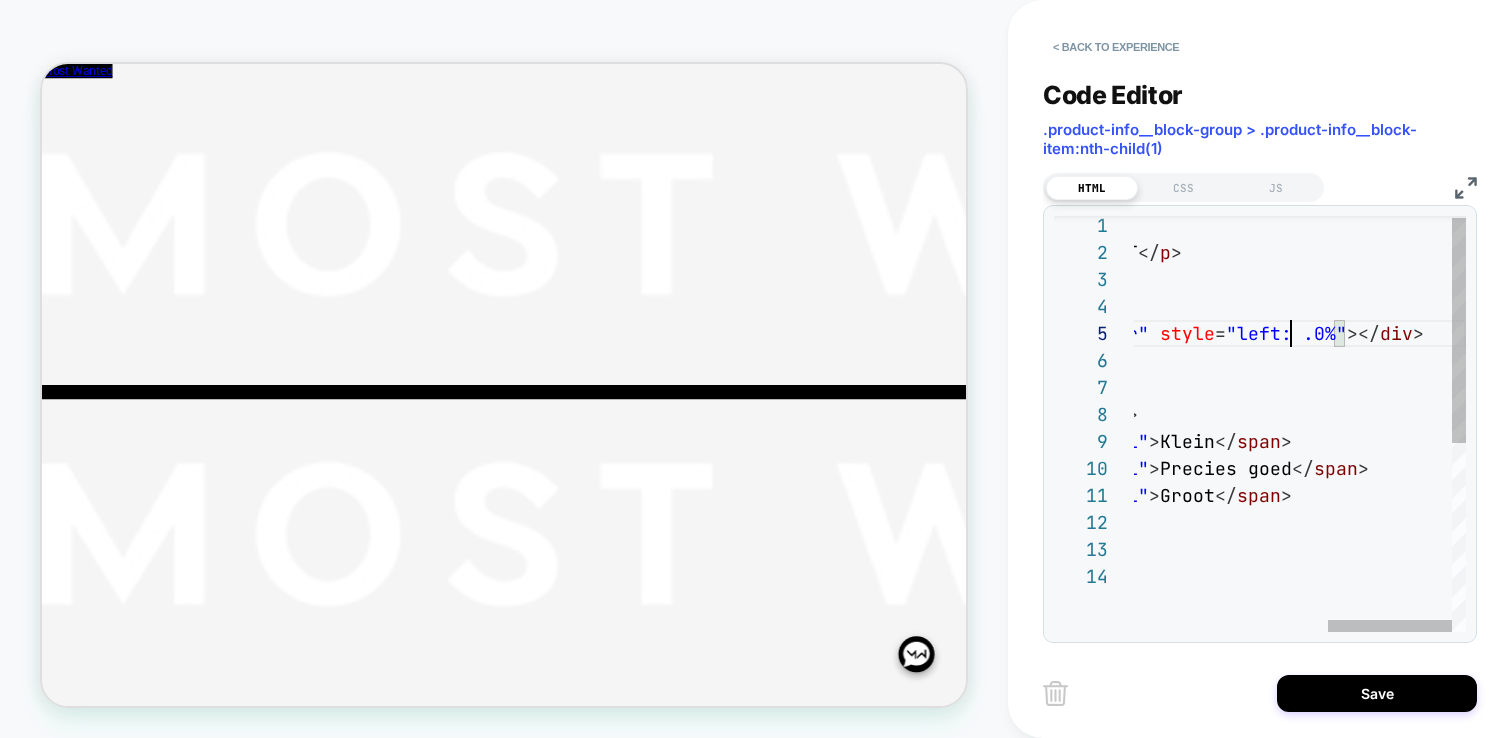 scroll, scrollTop: 108, scrollLeft: 691, axis: both 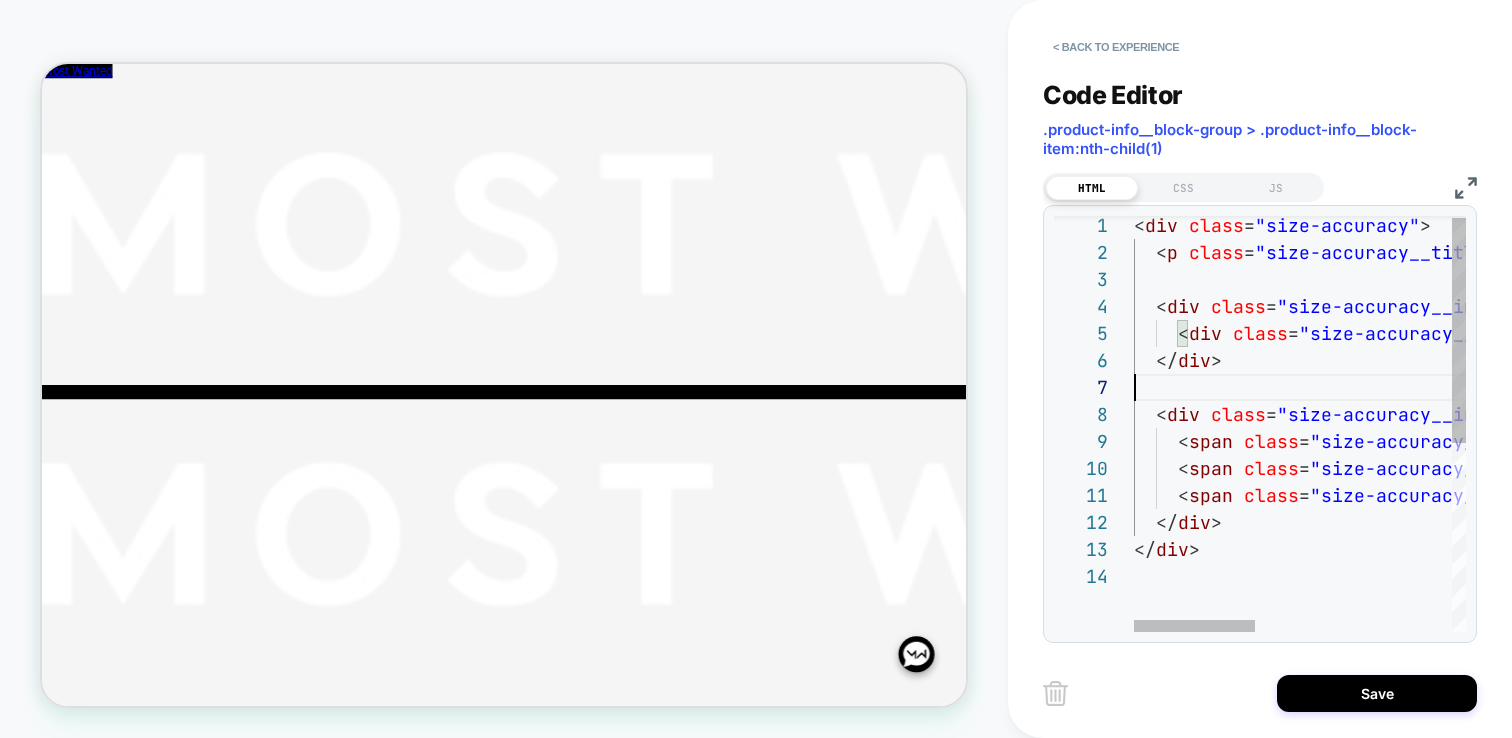 click on "< div   class = "size-accuracy" >    < p   class = "size-accuracy__title" > DIT ITEM VALT </ p >    < div   class = "size-accuracy__indicator" >      < div   class = "size-accuracy__indicator-slider"   style = "left: 25.0%" ></ div >    </ div >    < div   class = "size-accuracy__indicator-labels" >      < span   class = "size-accuracy__indicator-label" > [PERSON_NAME] </ span >      < span   class = "size-accuracy__indicator-label" > Precies goed </ span >      < span   class = "size-accuracy__indicator-label" > Groot </ span >    </ div > </ div >" at bounding box center [1567, 595] 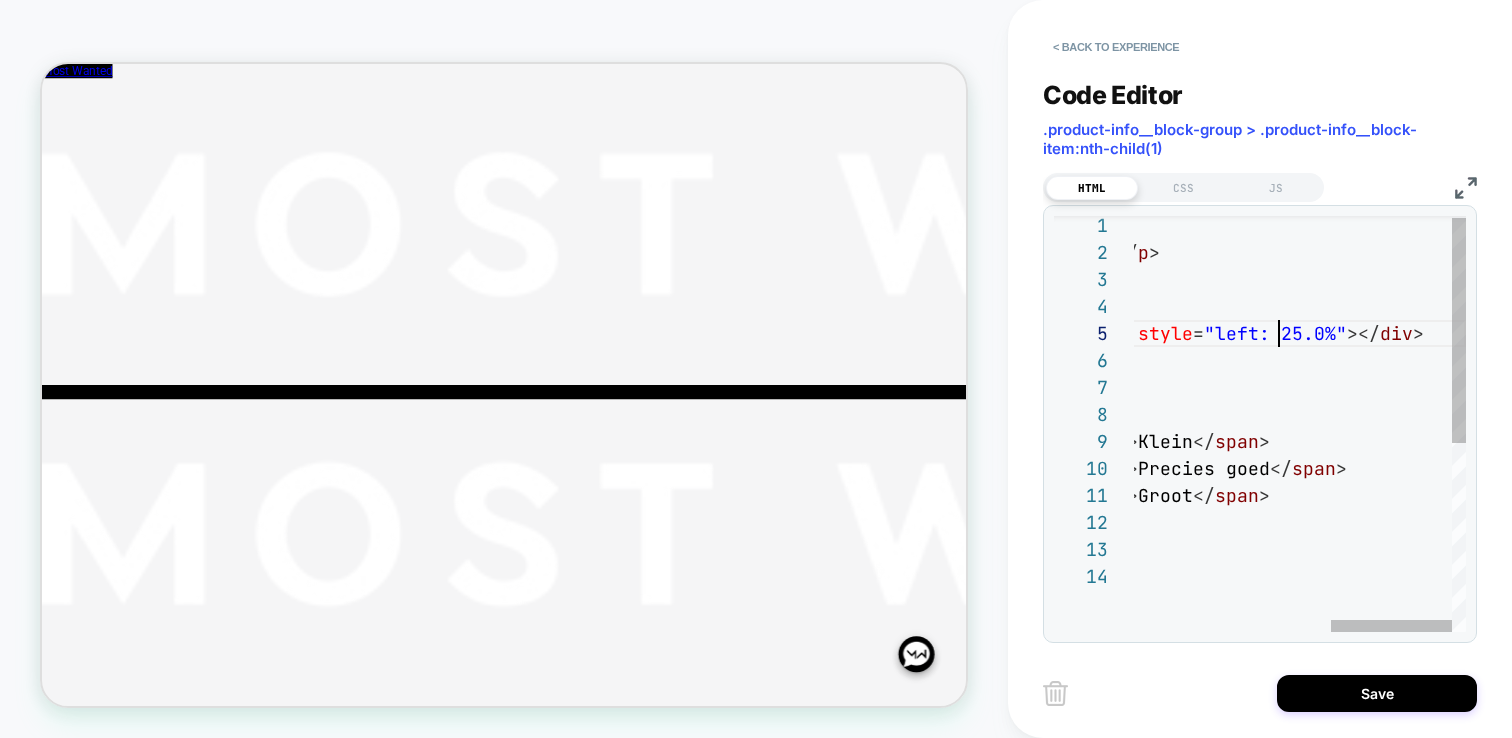 click on "< div   class = "size-accuracy" >    < p   class = "size-accuracy__title" > DIT ITEM VALT </ p >    < div   class = "size-accuracy__indicator" >      < div   class = "size-accuracy__indicator-slider"   style = "left: 25.0%" ></ div >    </ div >    < div   class = "size-accuracy__indicator-labels" >      < span   class = "size-accuracy__indicator-label" > [PERSON_NAME] </ span >      < span   class = "size-accuracy__indicator-label" > Precies goed </ span >      < span   class = "size-accuracy__indicator-label" > Groot </ span >    </ div > </ div >" at bounding box center (1032, 595) 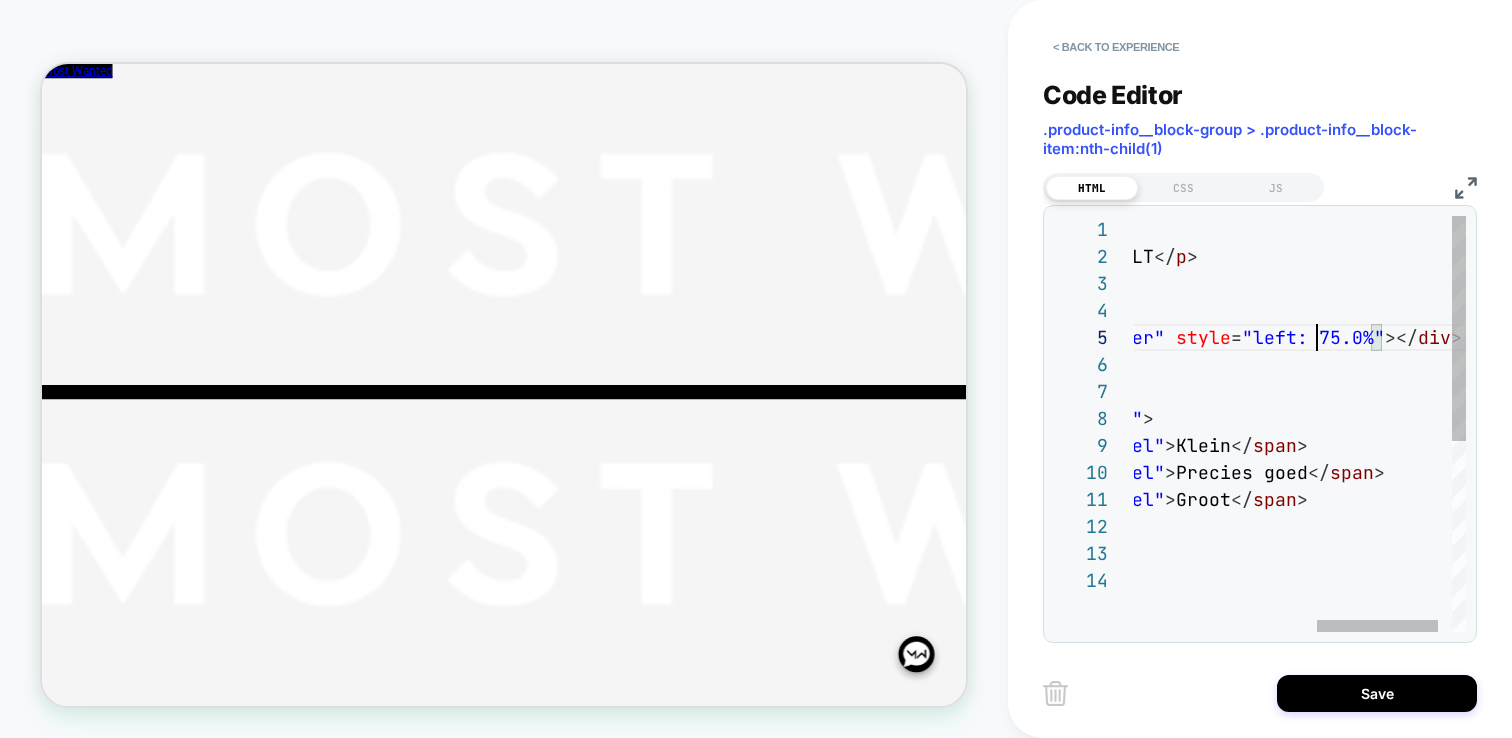 scroll, scrollTop: 108, scrollLeft: 680, axis: both 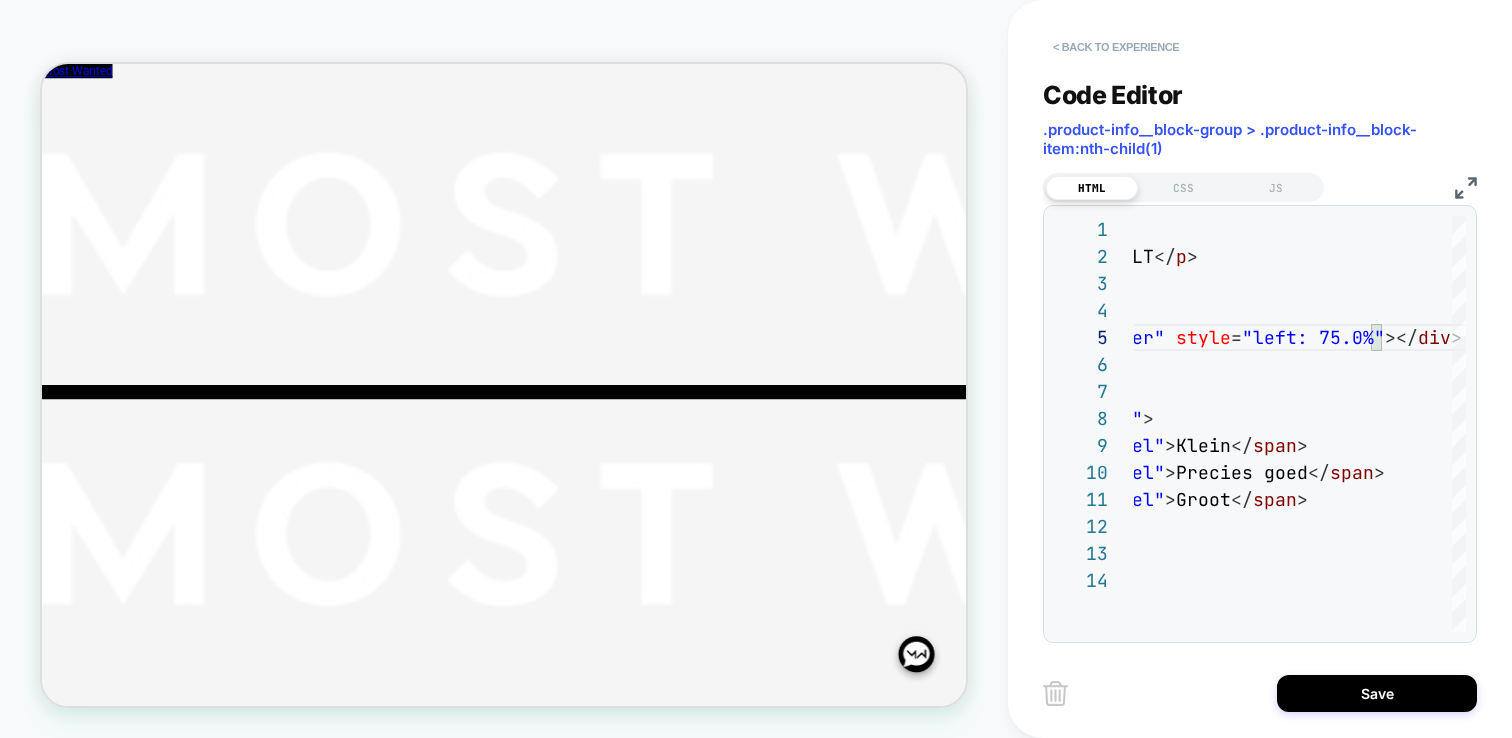 type on "**********" 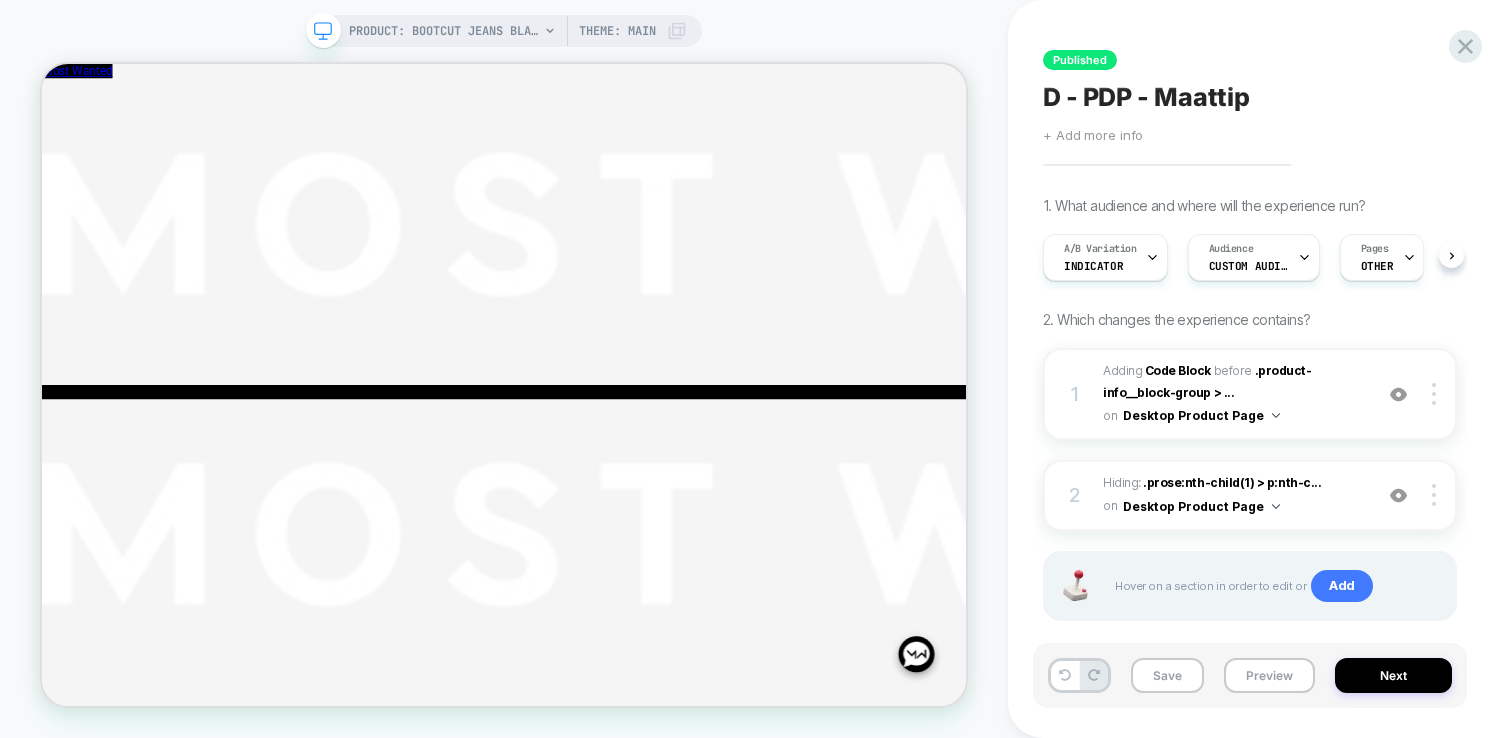 scroll, scrollTop: 0, scrollLeft: 1, axis: horizontal 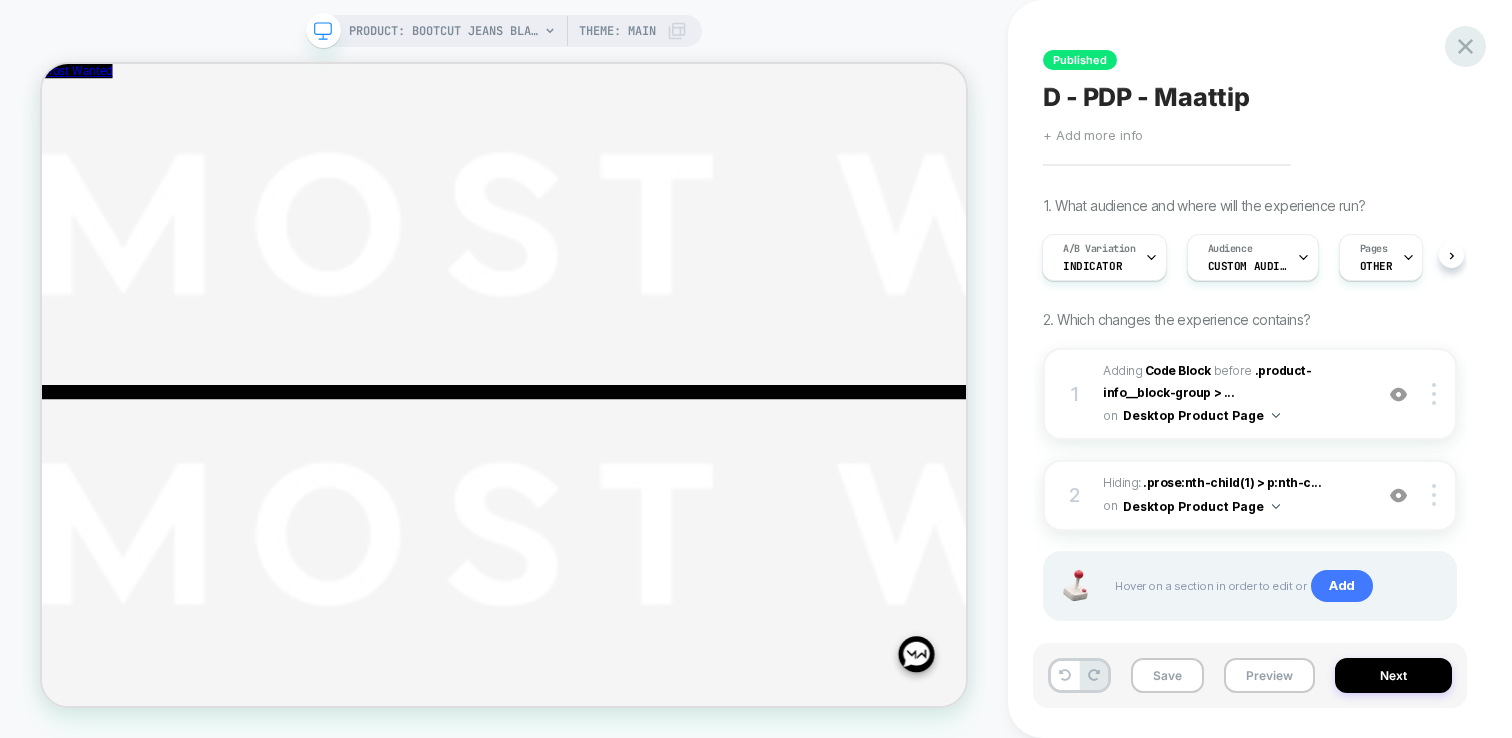 click 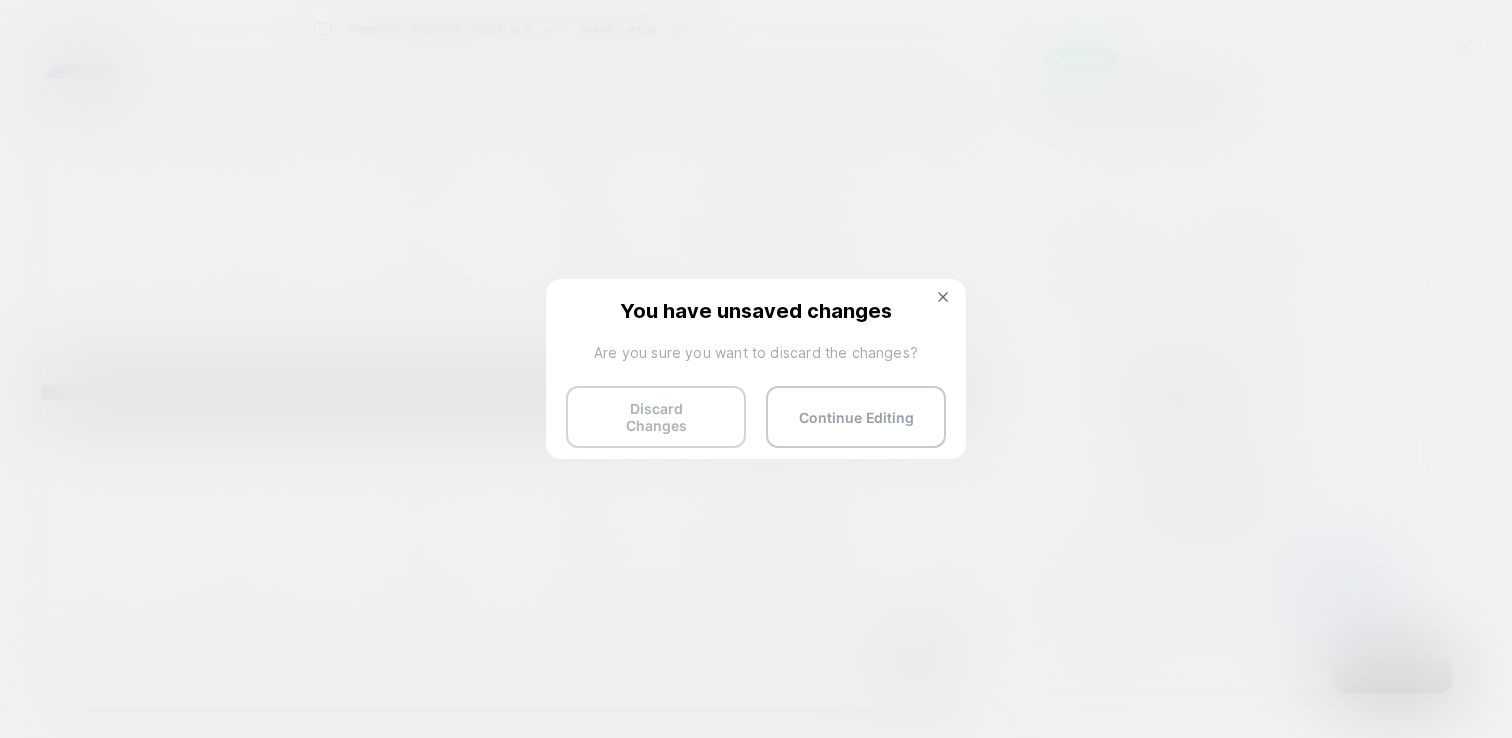click on "Discard Changes" at bounding box center [656, 417] 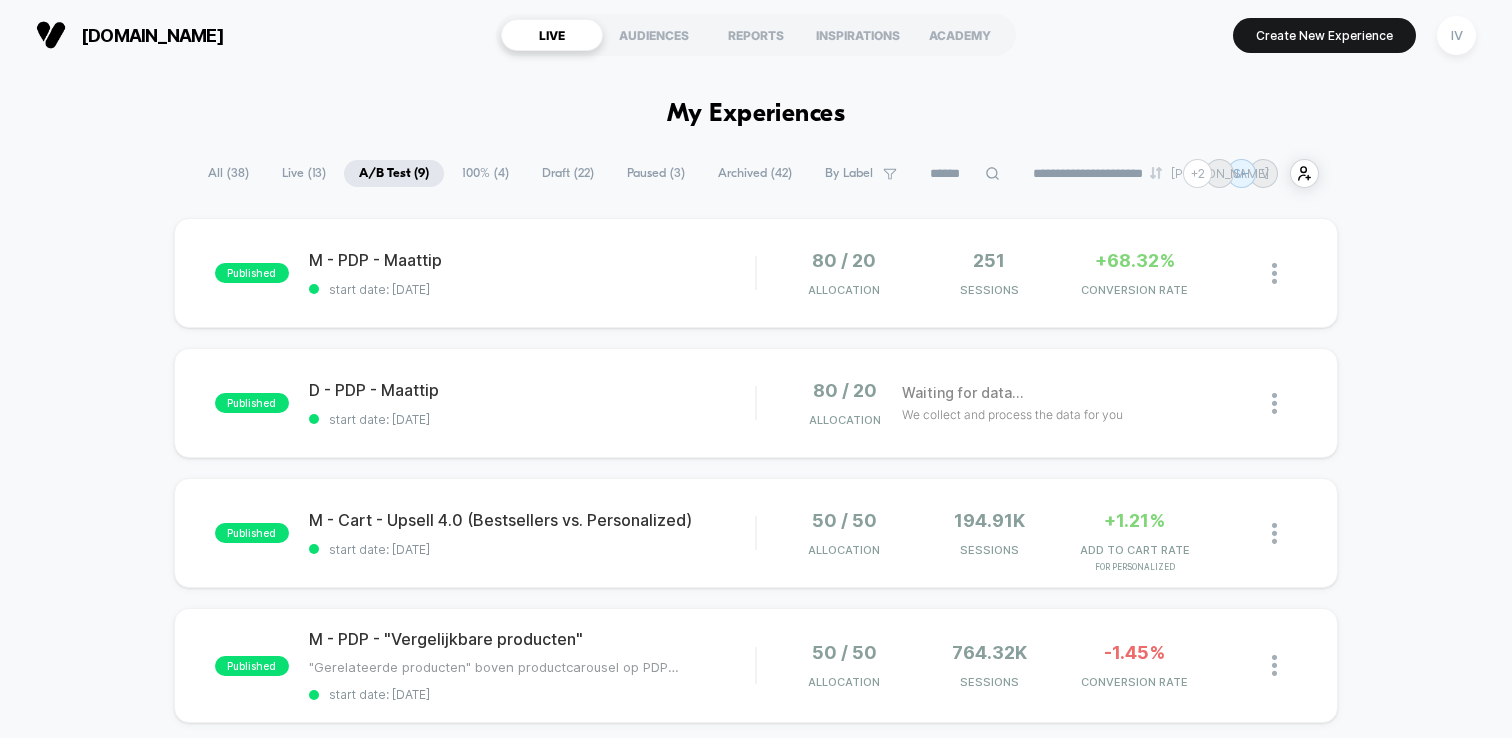 click on "100% ( 4 )" at bounding box center [485, 173] 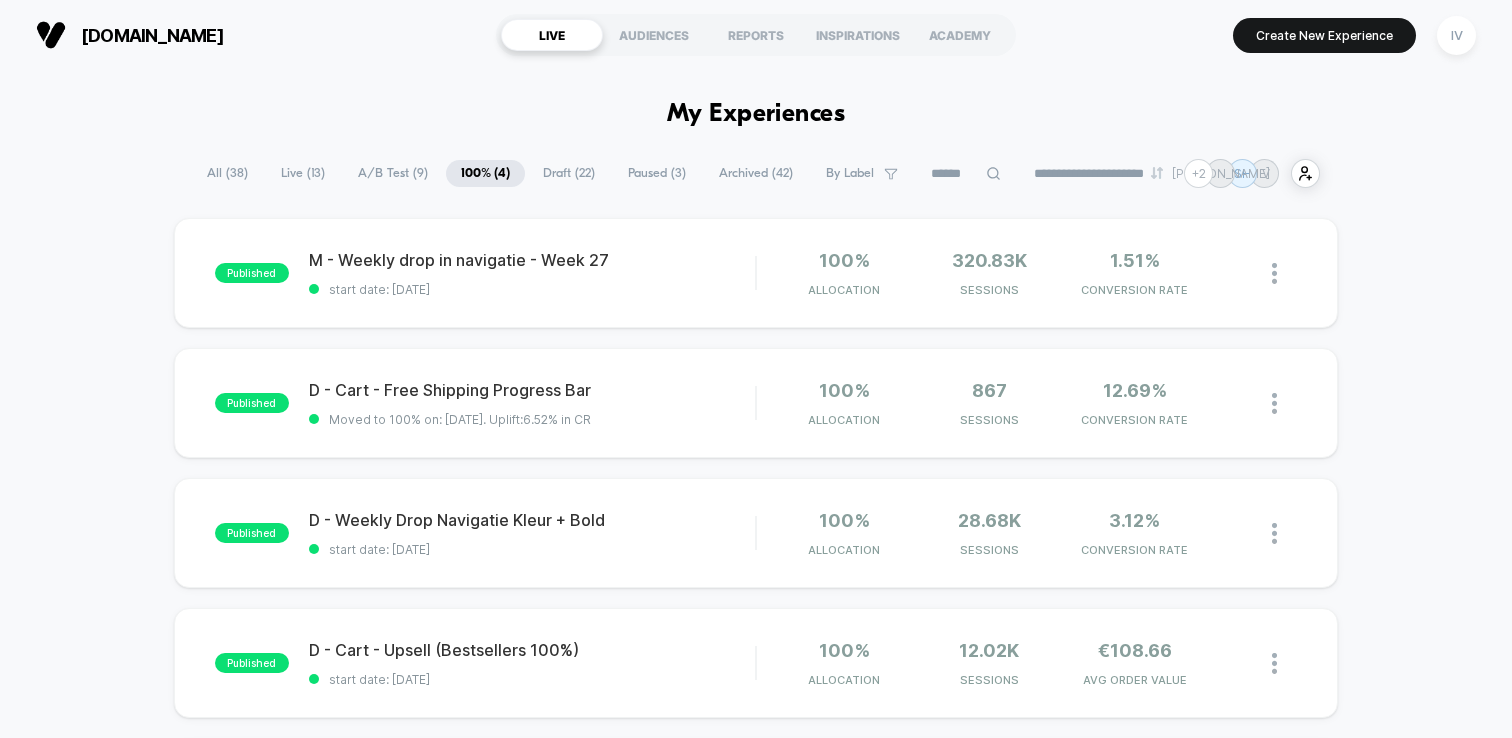 click on "A/B Test ( 9 )" at bounding box center [393, 173] 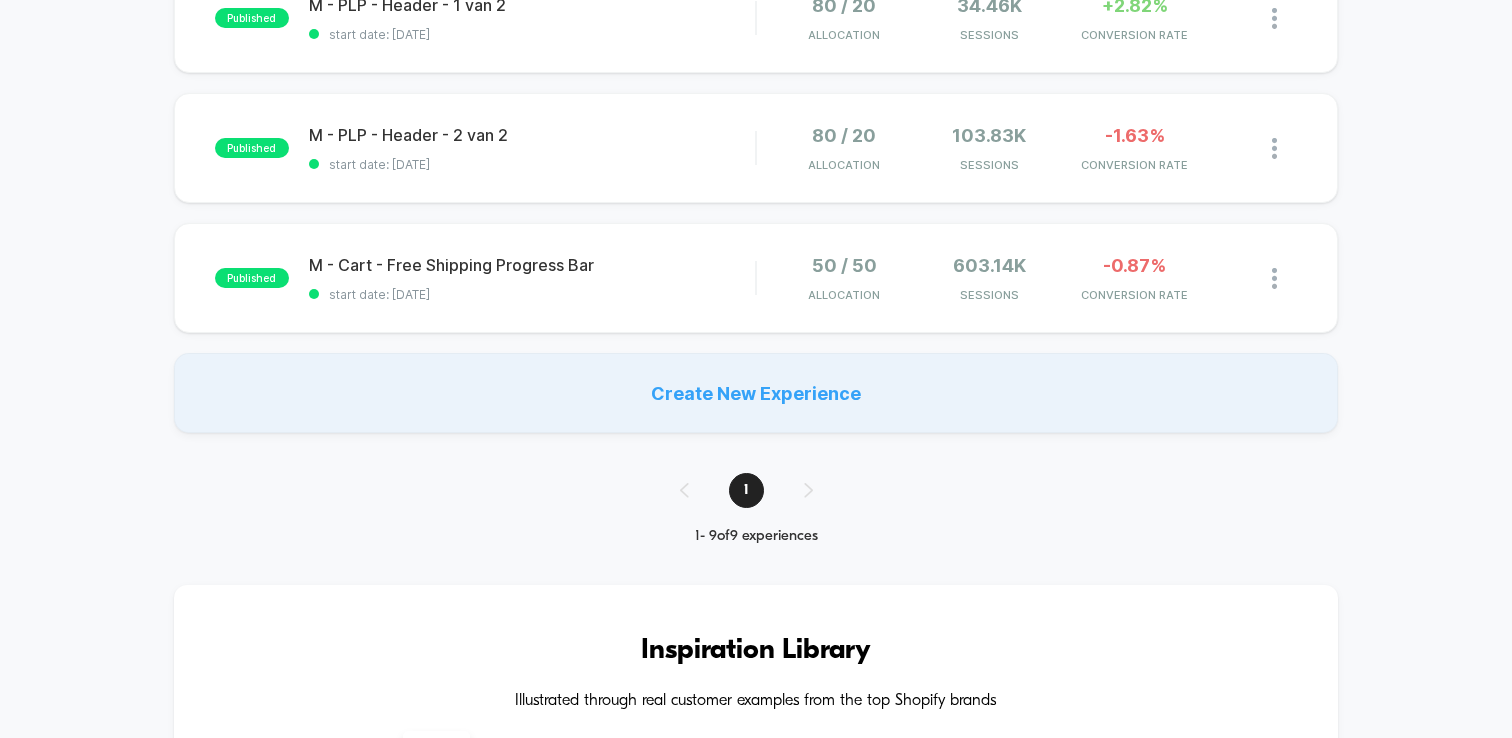 scroll, scrollTop: 1045, scrollLeft: 0, axis: vertical 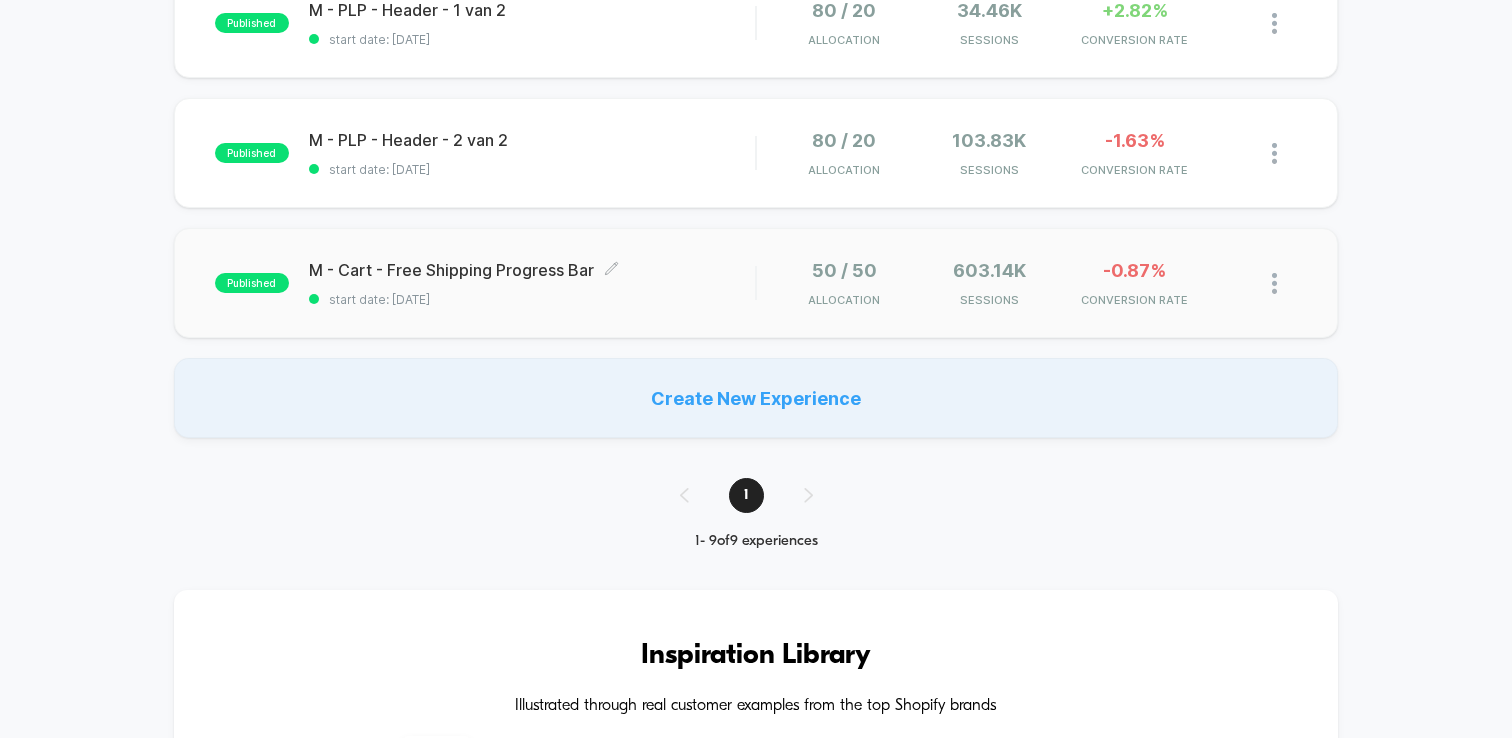 click on "start date: [DATE]" at bounding box center [532, 299] 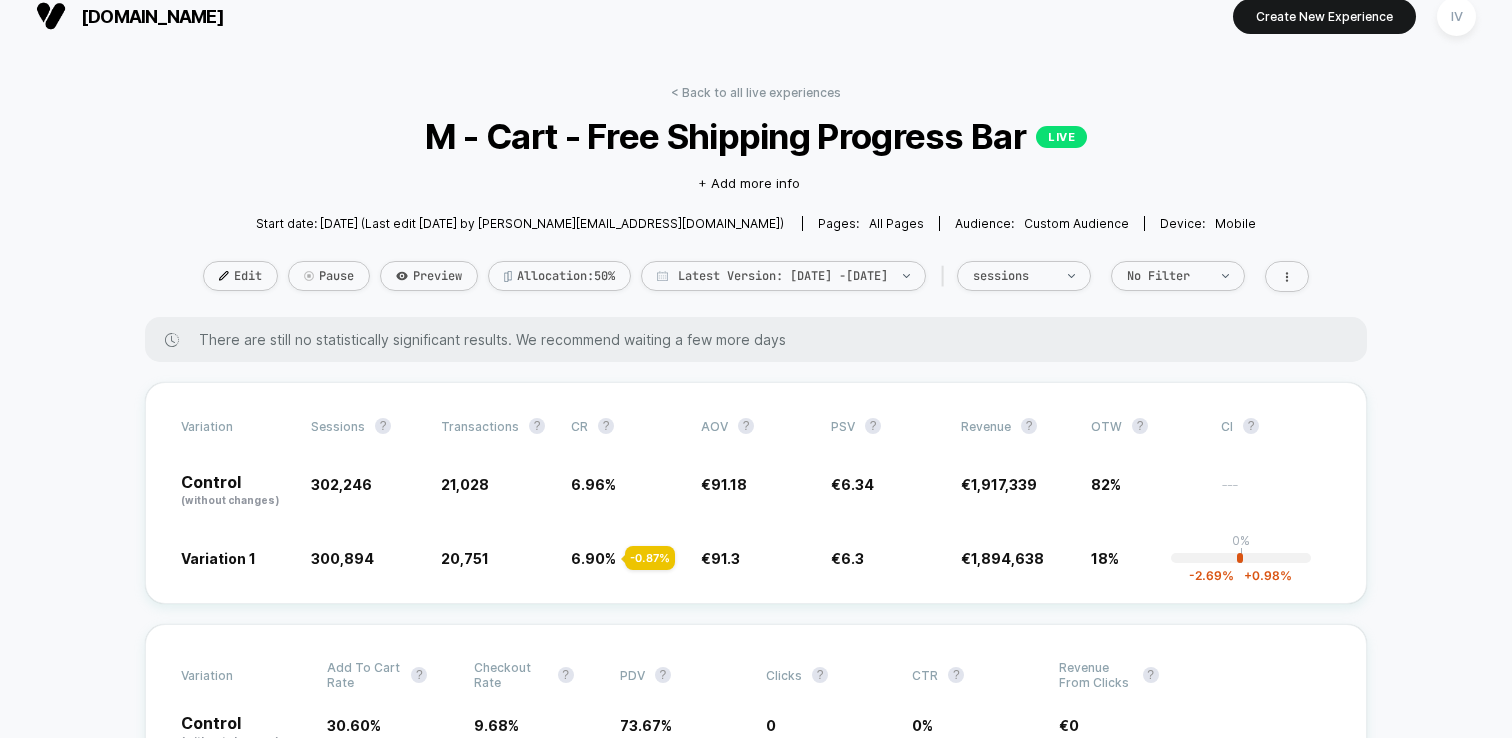 scroll, scrollTop: 0, scrollLeft: 0, axis: both 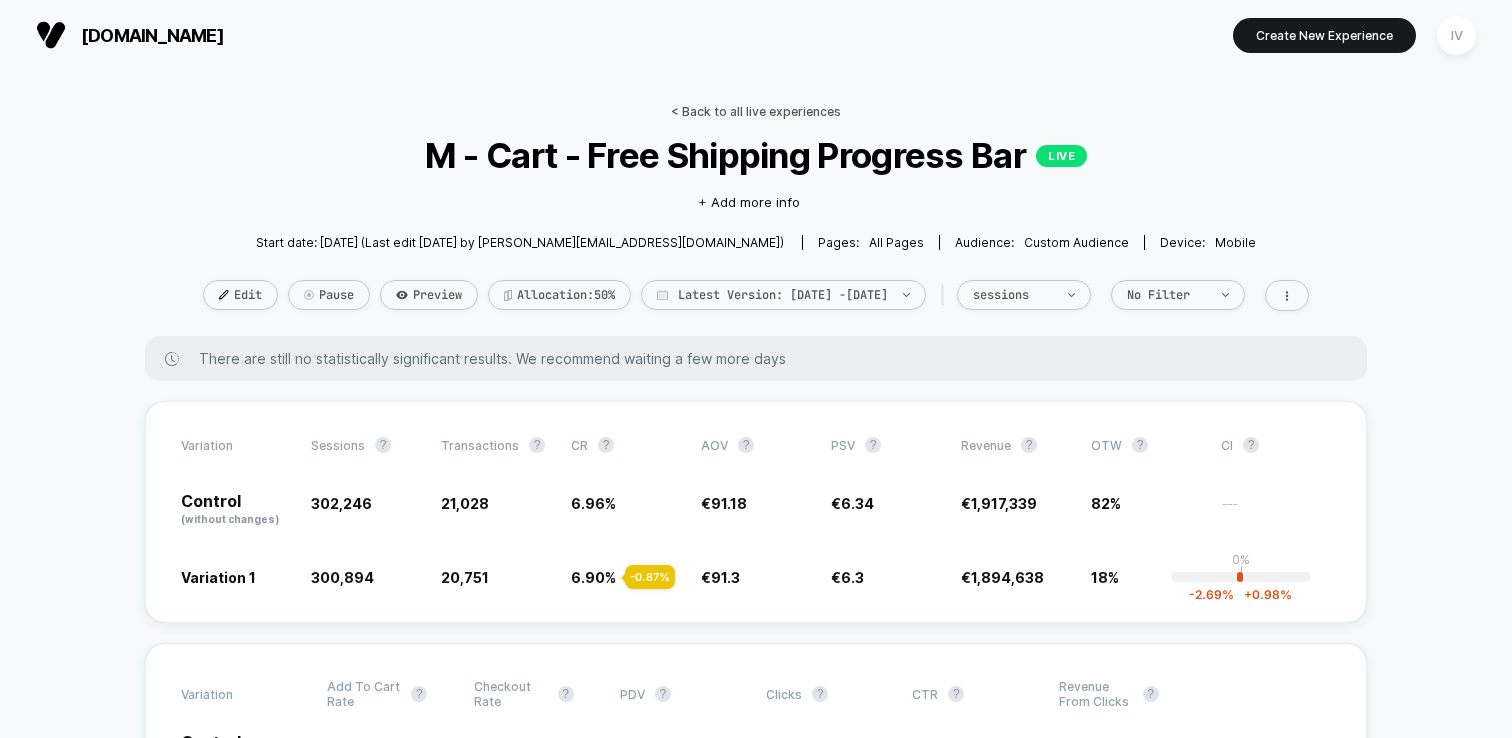 click on "< Back to all live experiences" at bounding box center (756, 111) 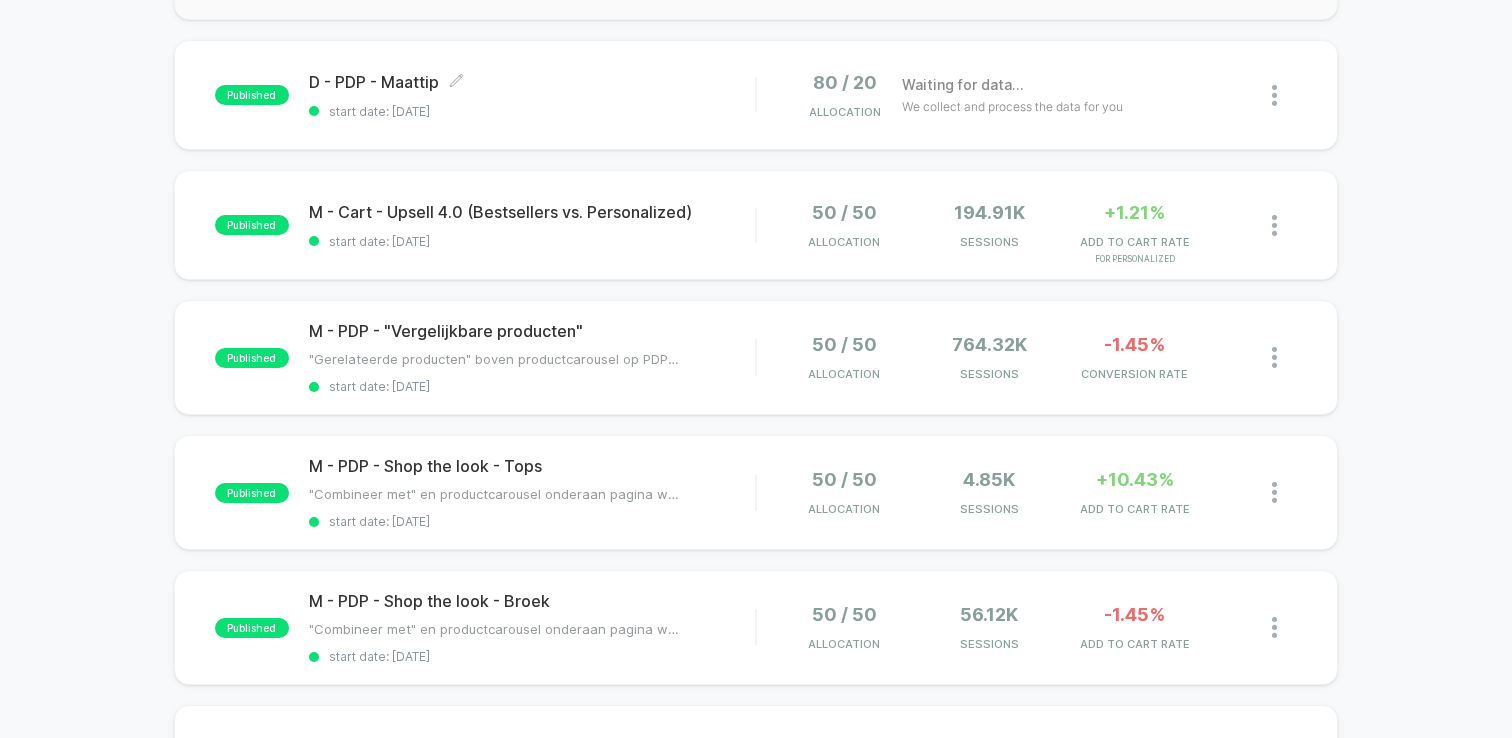 scroll, scrollTop: 310, scrollLeft: 0, axis: vertical 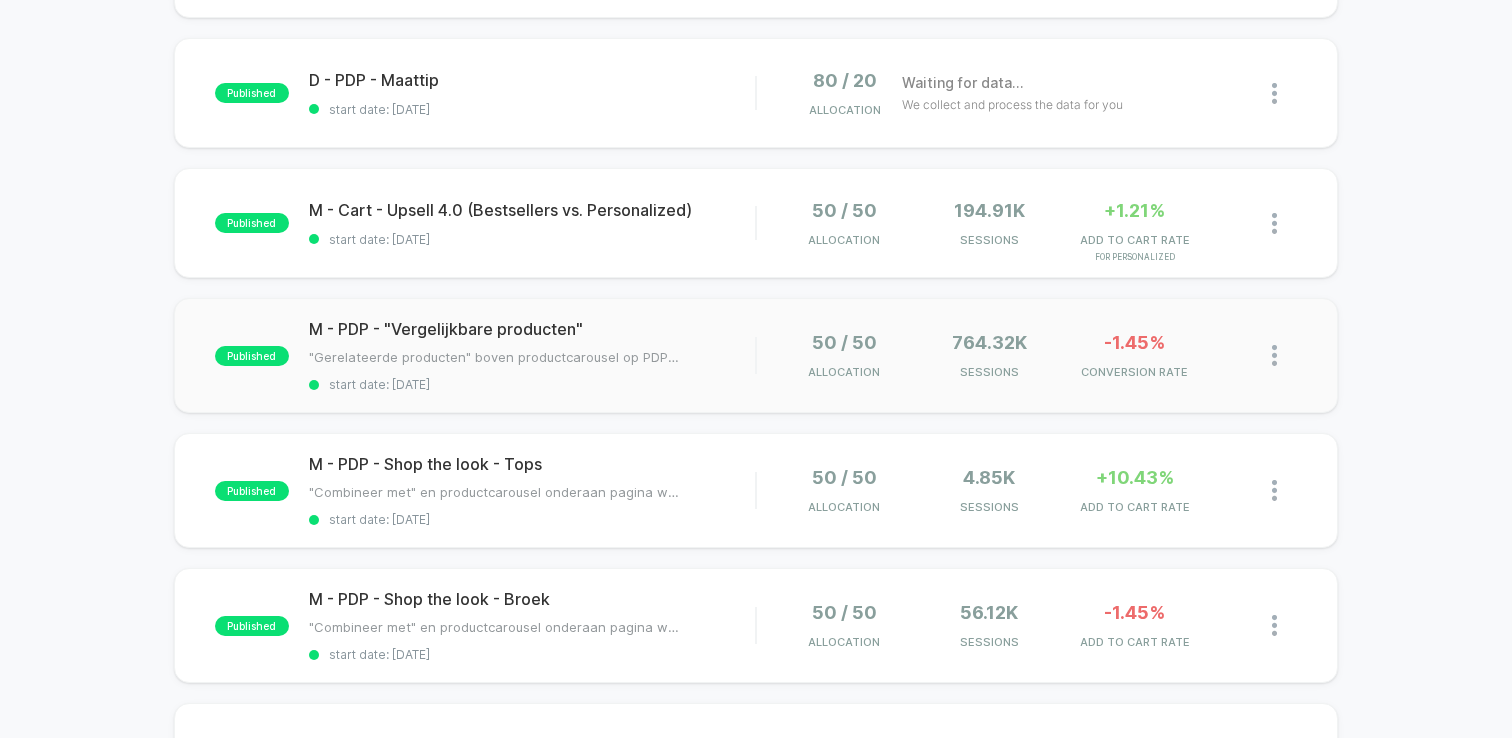 click on "published M - PDP - "Vergelijkbare producten" "Gerelateerde producten" boven productcarousel op PDP aangepast naar "vergelijkbare producten" Click to edit experience details "Gerelateerde producten" boven productcarousel op PDP aangepast naar "vergelijkbare producten" start date: [DATE] 50 / 50 Allocation 764.32k Sessions -1.45% CONVERSION RATE" at bounding box center [756, 355] 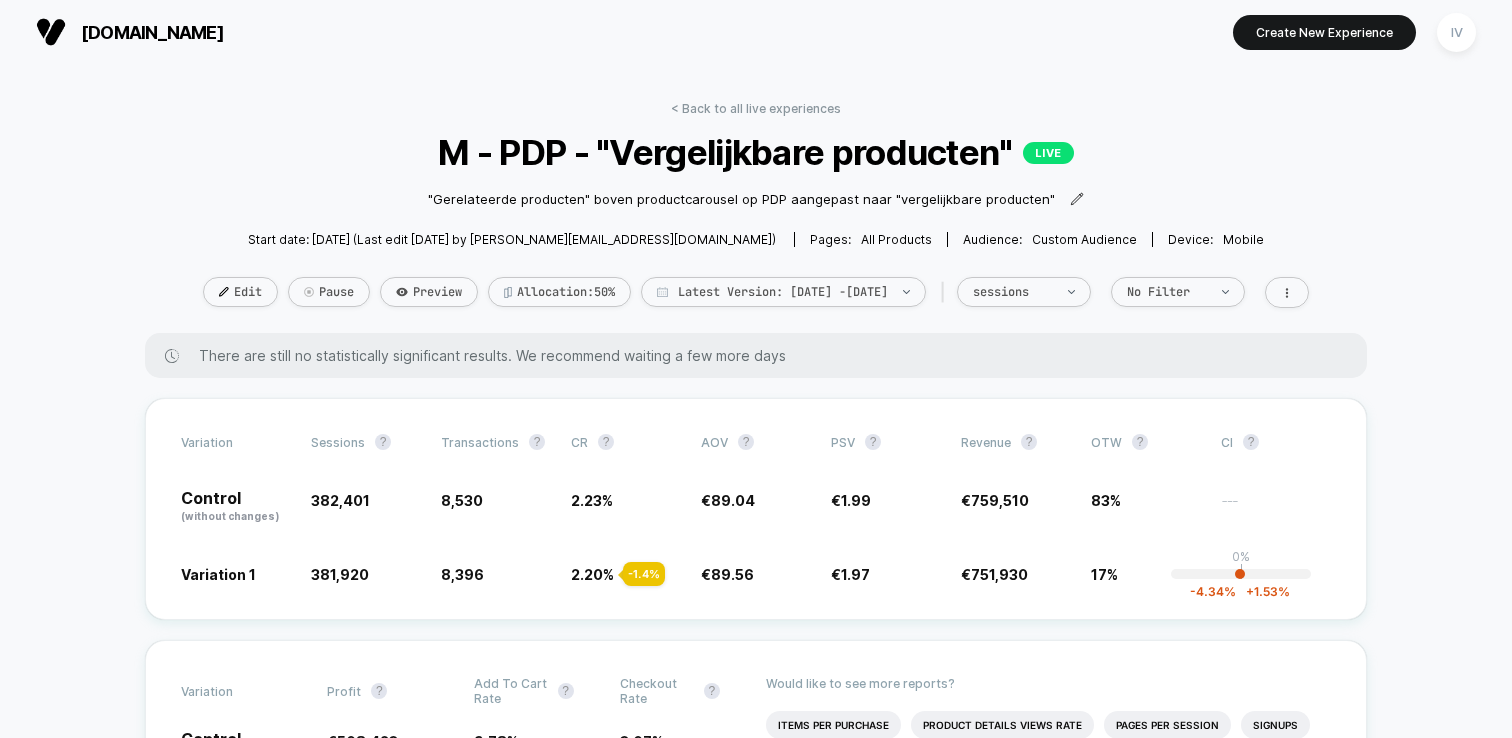 scroll, scrollTop: 0, scrollLeft: 0, axis: both 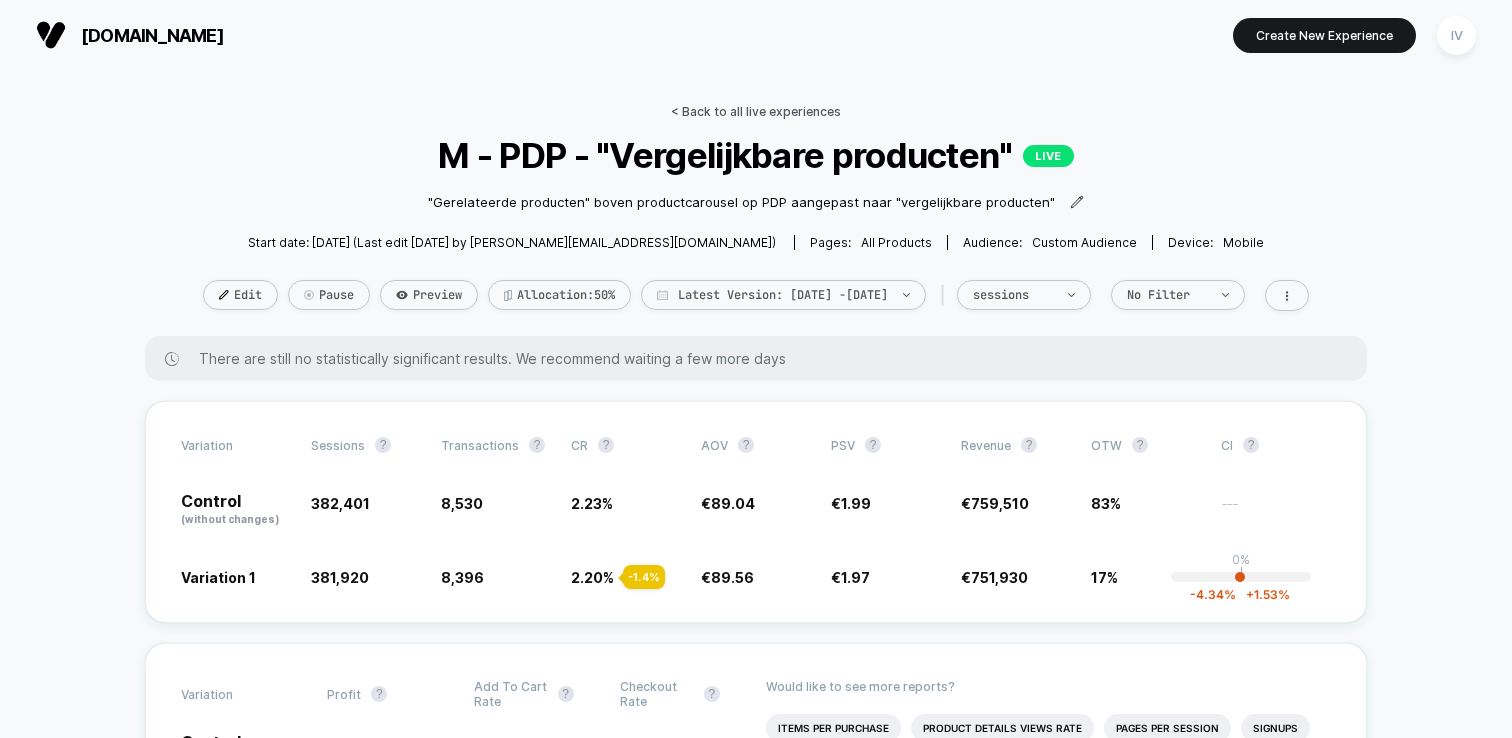 click on "< Back to all live experiences" at bounding box center [756, 111] 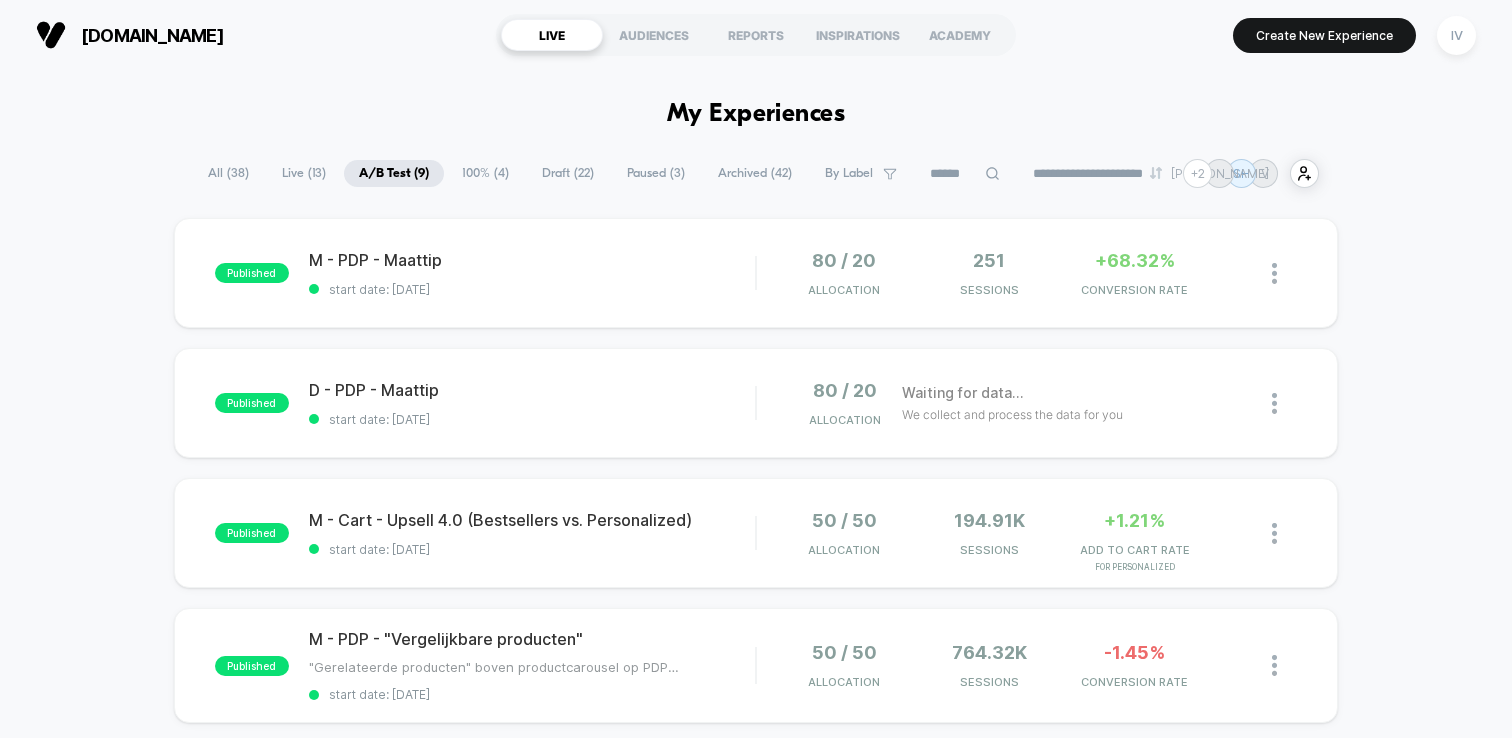 click on "Draft ( 22 )" at bounding box center [568, 173] 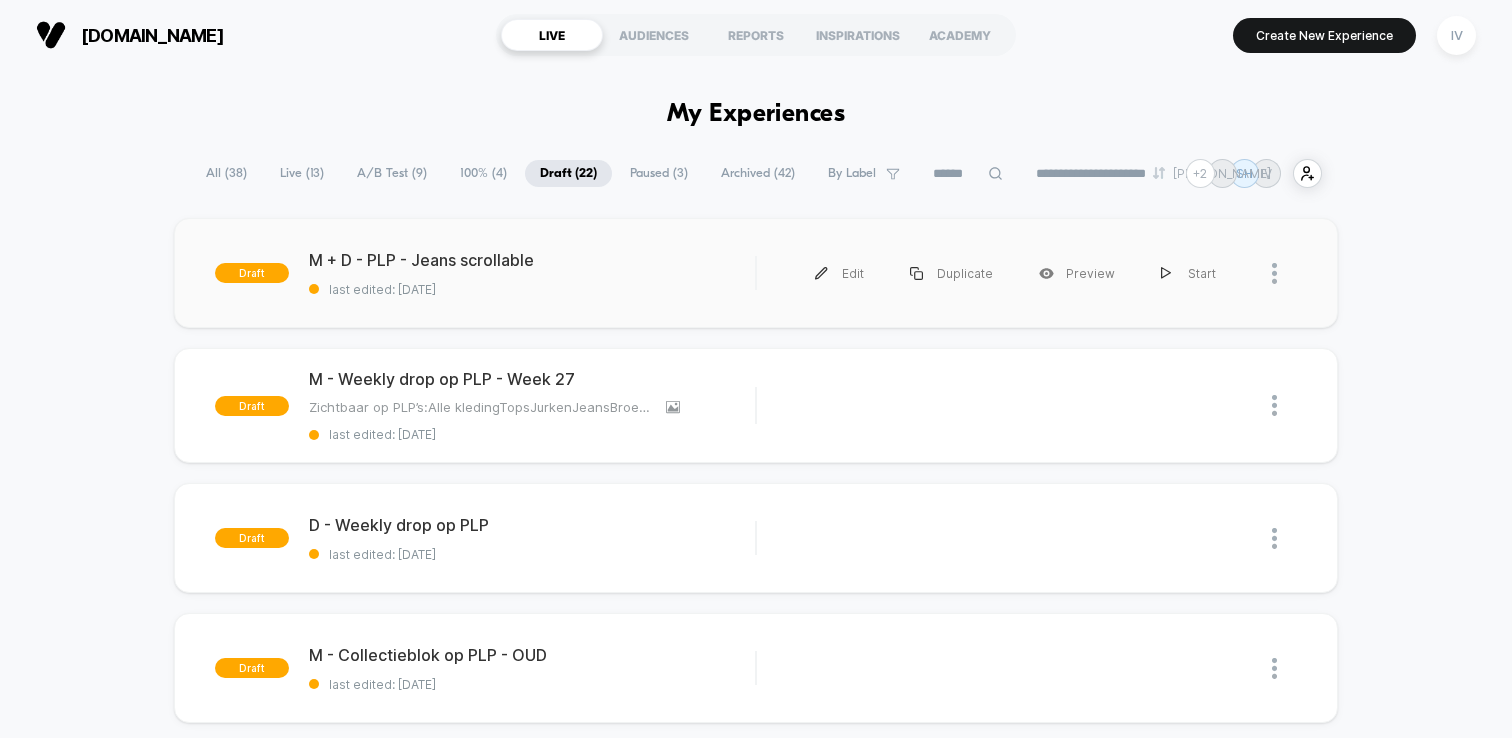 click on "draft M + D - PLP - Jeans scrollable last edited: [DATE] Edit Duplicate Preview Start" at bounding box center [756, 273] 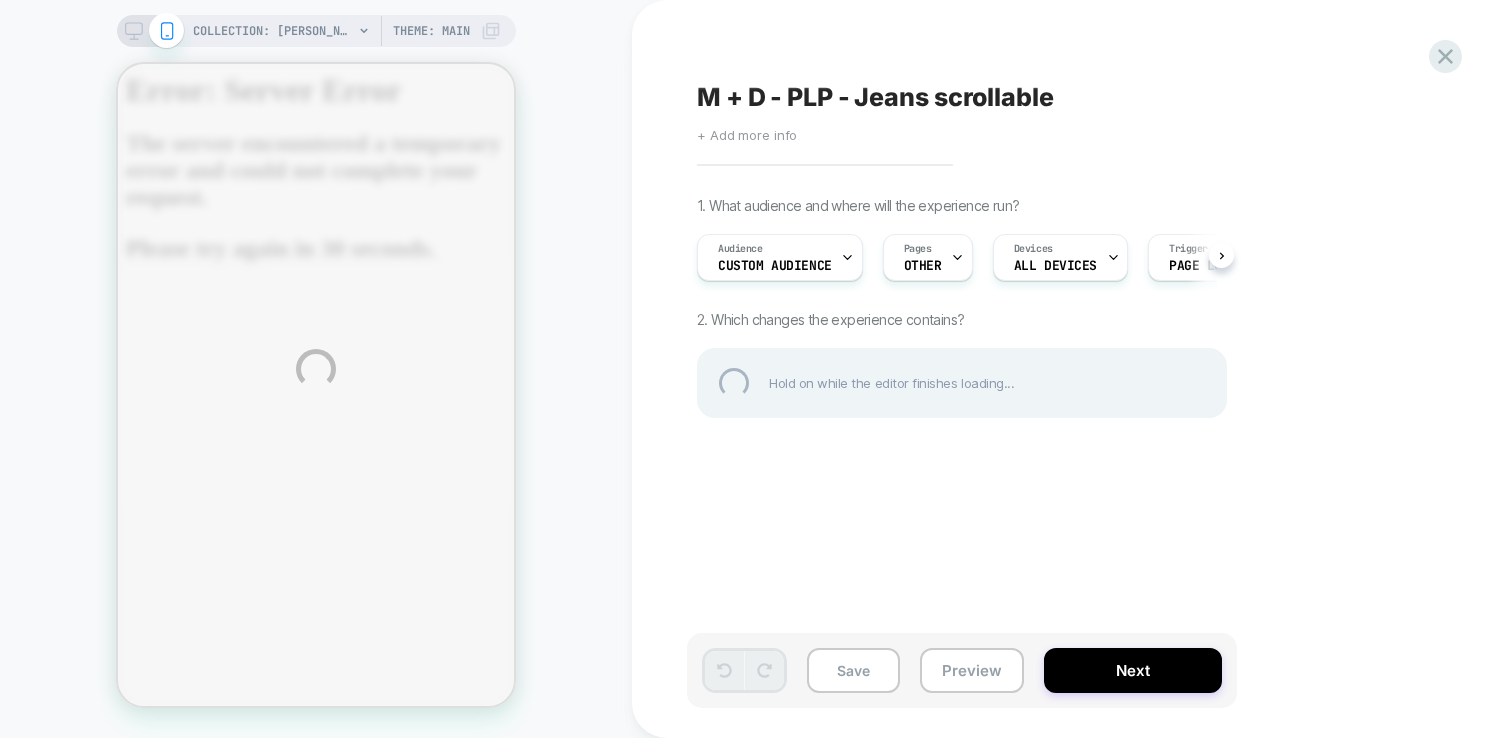 scroll, scrollTop: 0, scrollLeft: 0, axis: both 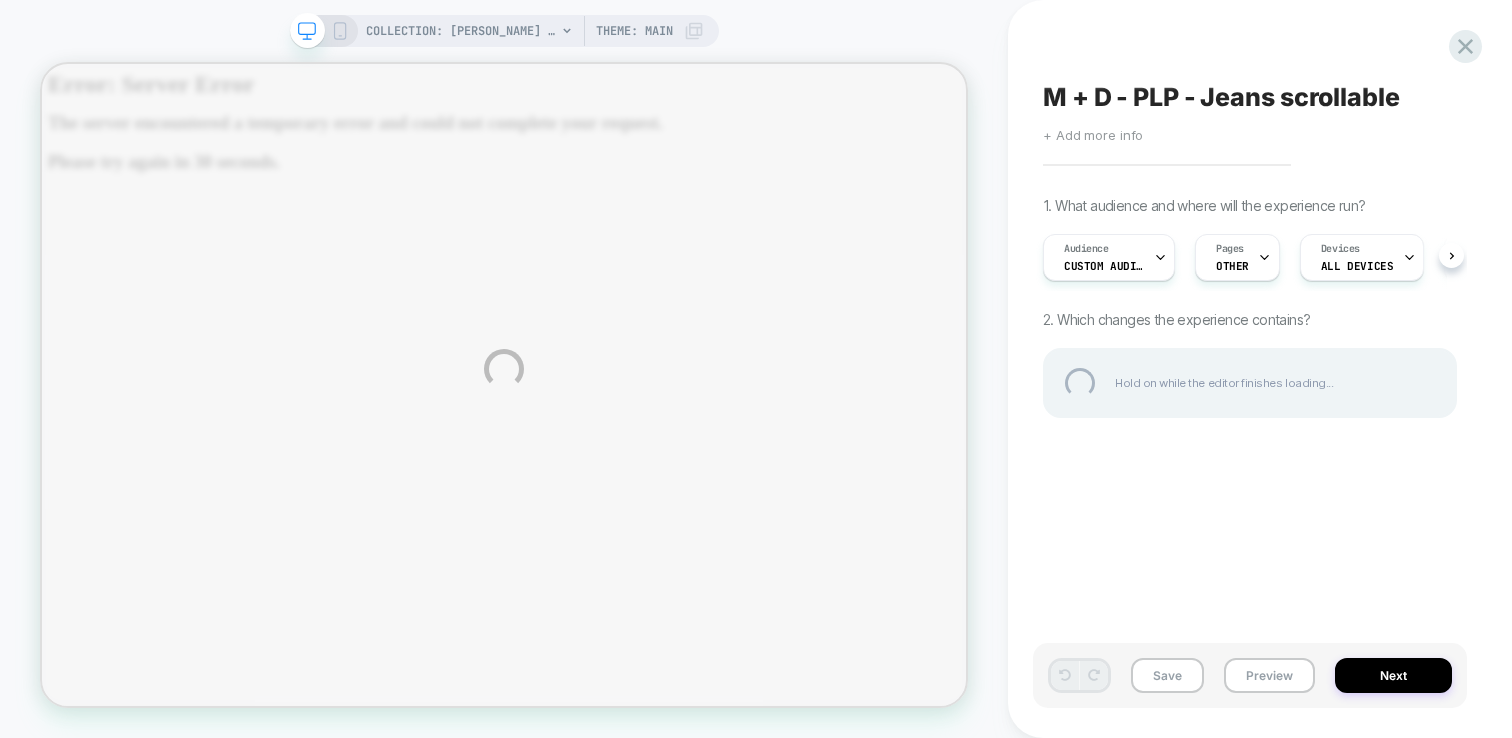 click on "COLLECTION: [PERSON_NAME] (Category) COLLECTION: Jeans (Category) Theme: MAIN M + D - PLP - Jeans scrollable Click to edit experience details + Add more info 1. What audience and where will the experience run? Audience Custom Audience Pages OTHER Devices ALL DEVICES Trigger Page Load 2. Which changes the experience contains? Hold on while the editor finishes loading... Save Preview Next" at bounding box center (756, 369) 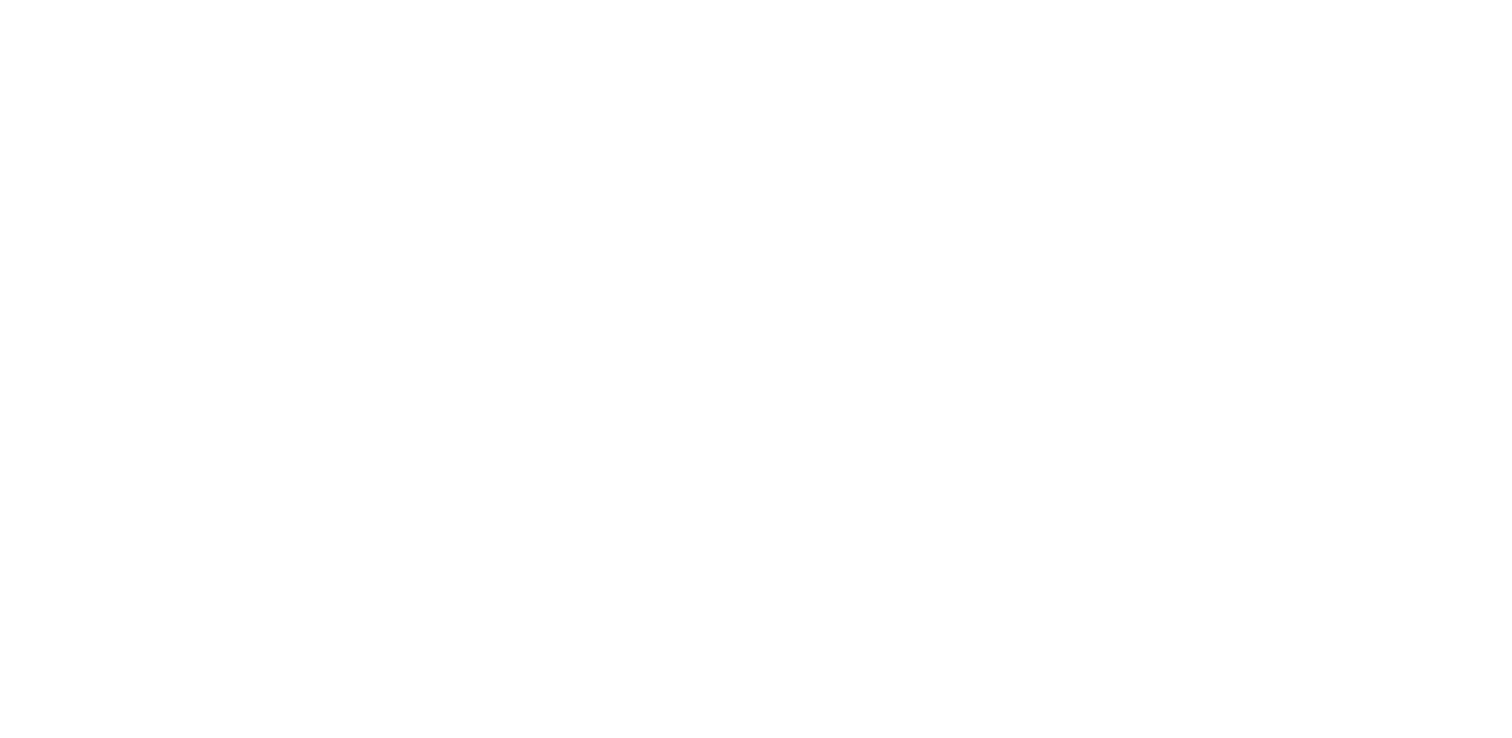 scroll, scrollTop: 0, scrollLeft: 0, axis: both 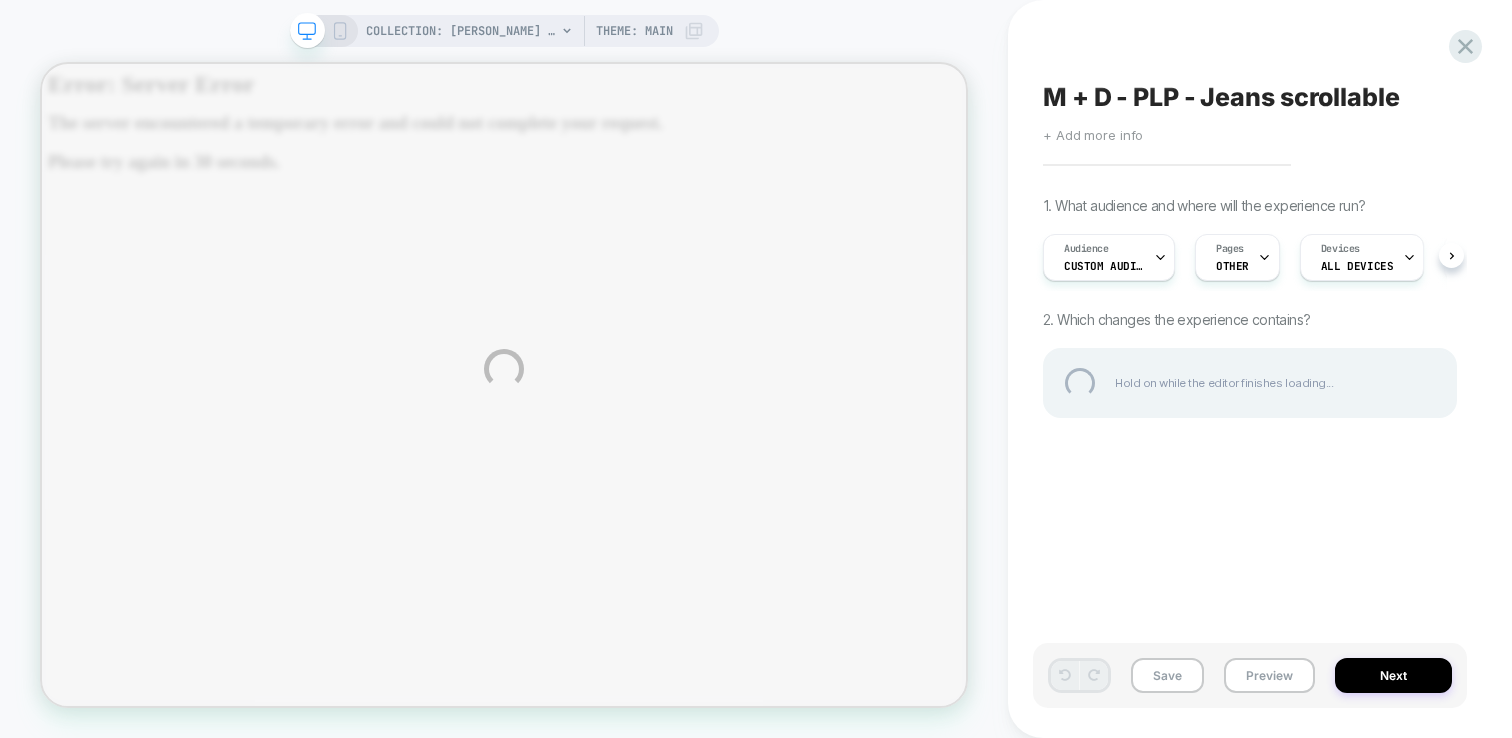 click on "COLLECTION: [PERSON_NAME] (Category) COLLECTION: Jeans (Category) Theme: MAIN M + D - PLP - Jeans scrollable Click to edit experience details + Add more info 1. What audience and where will the experience run? Audience Custom Audience Pages OTHER Devices ALL DEVICES Trigger Page Load 2. Which changes the experience contains? Hold on while the editor finishes loading... Save Preview Next" at bounding box center (756, 369) 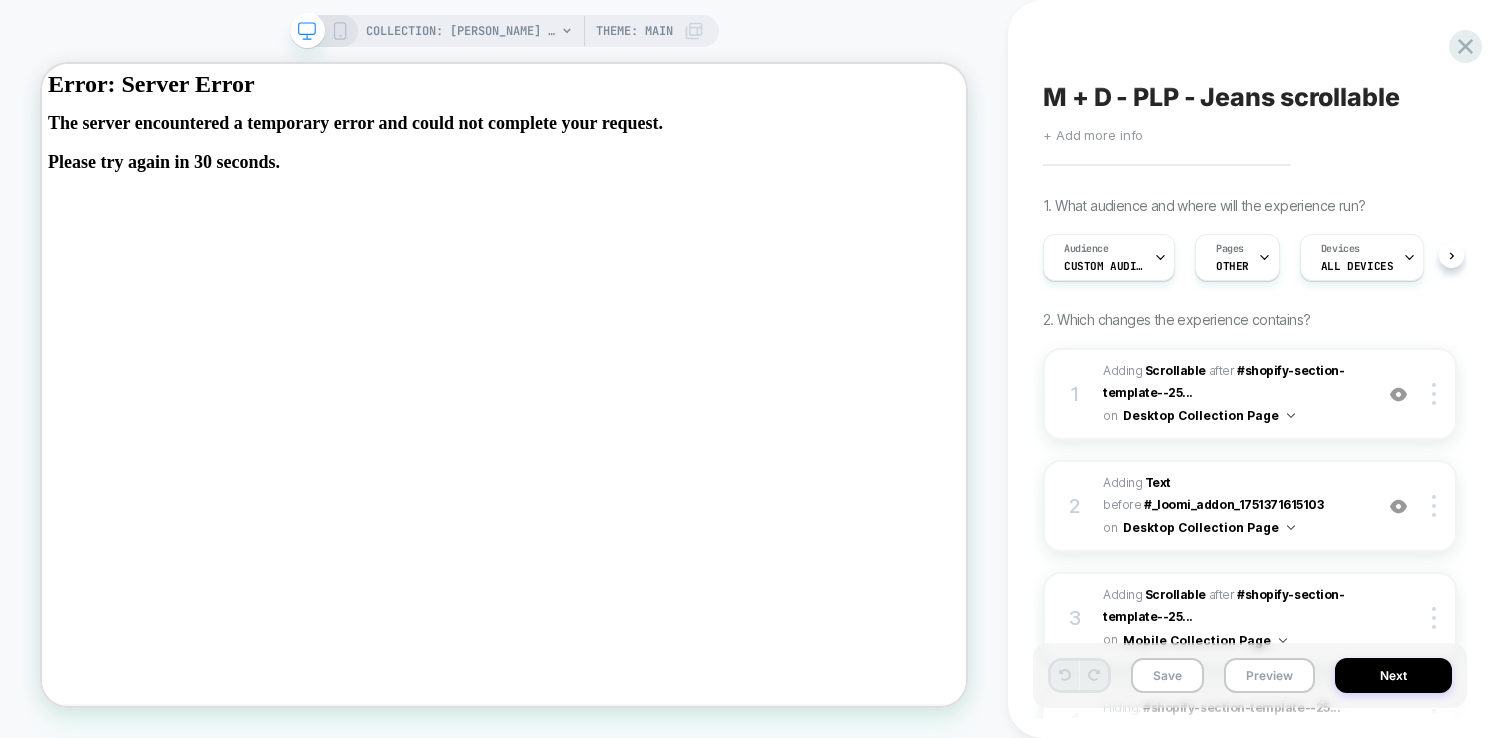 scroll, scrollTop: 0, scrollLeft: 1, axis: horizontal 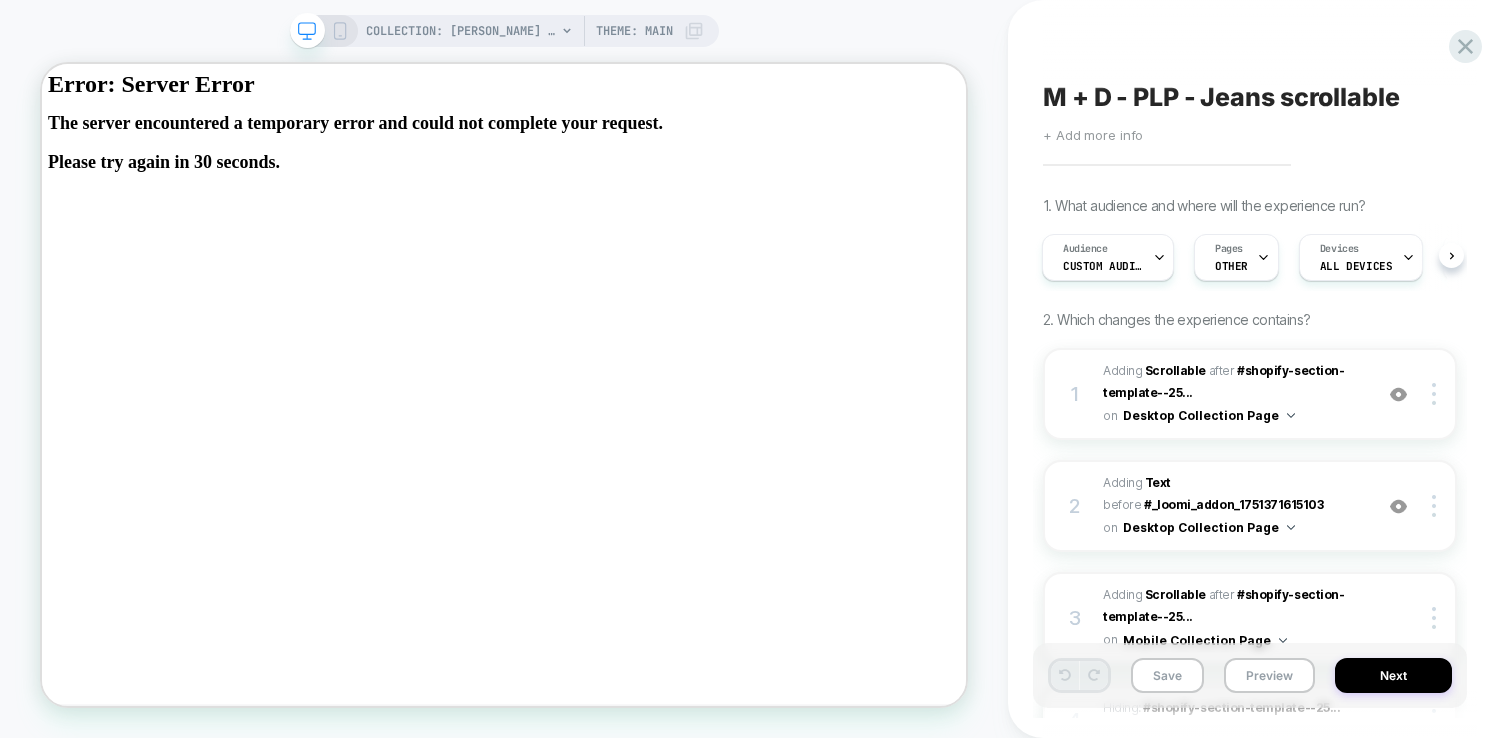 click on "Preview" at bounding box center (1269, 675) 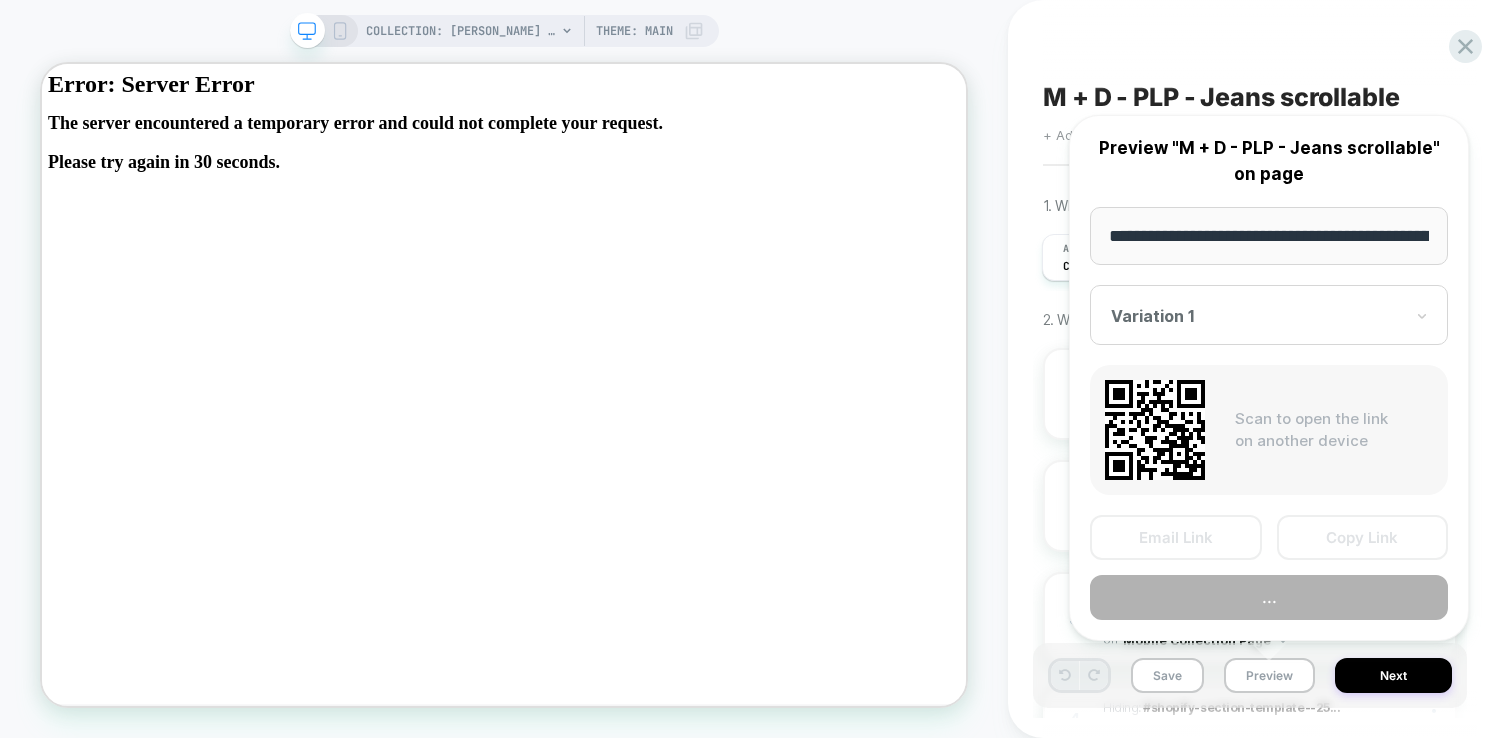 scroll, scrollTop: 0, scrollLeft: 242, axis: horizontal 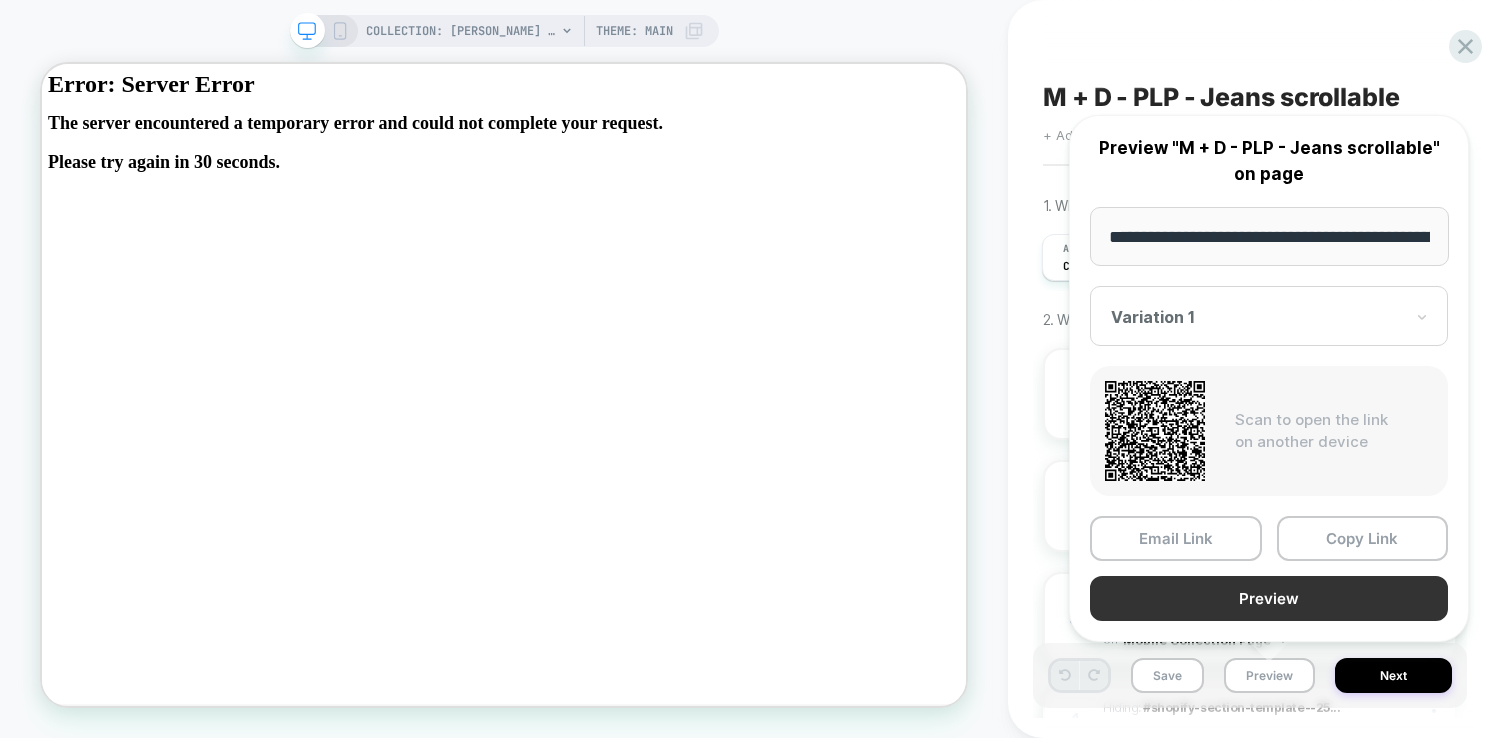 click on "Preview" at bounding box center (1269, 598) 